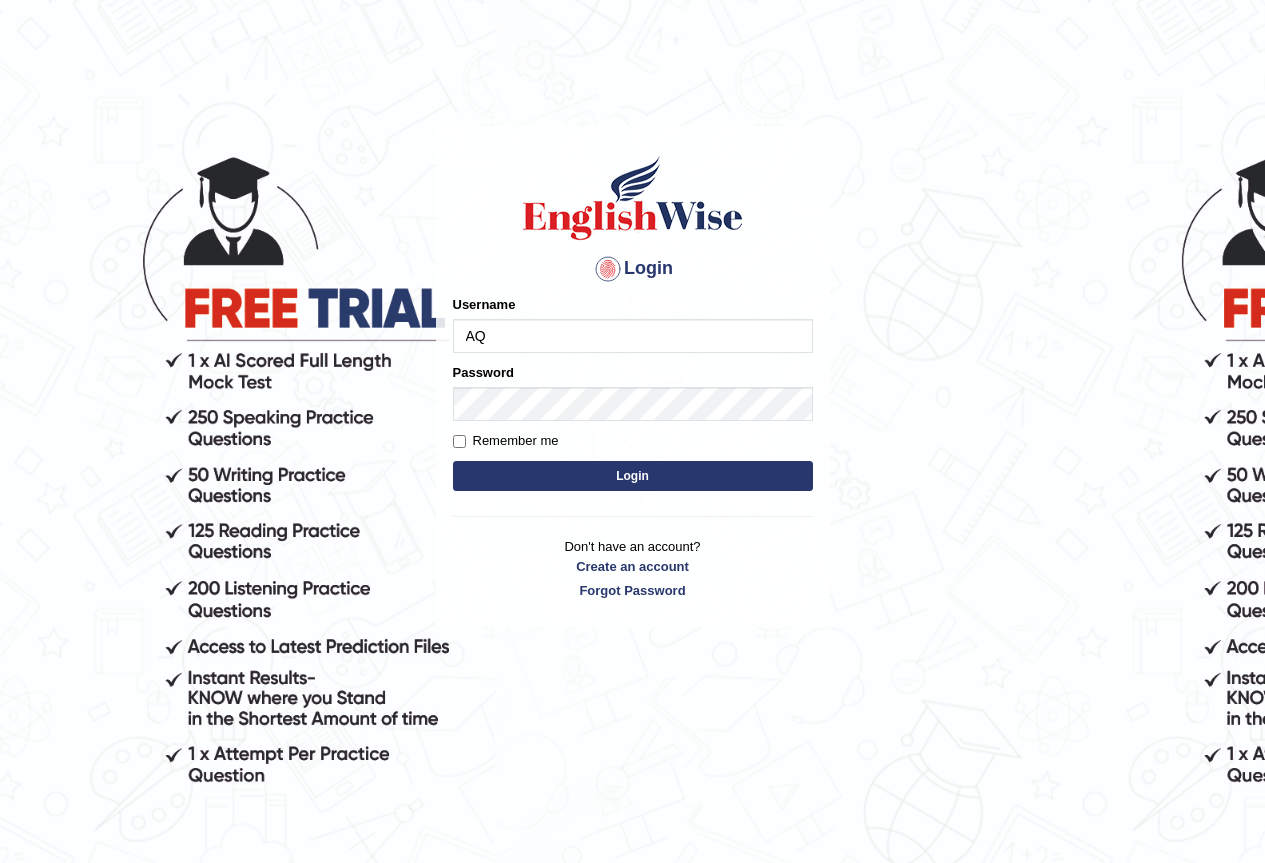 scroll, scrollTop: 0, scrollLeft: 0, axis: both 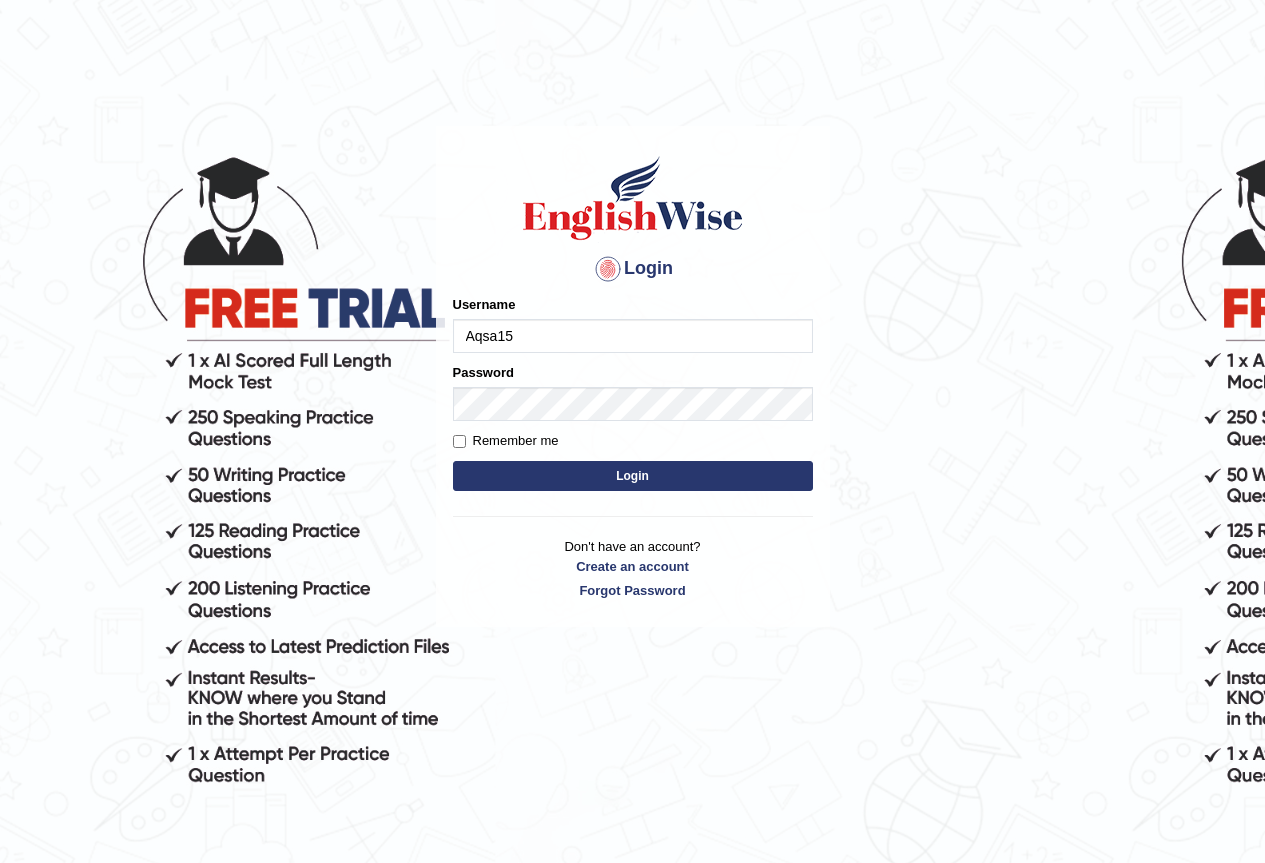 type on "Aqsa15" 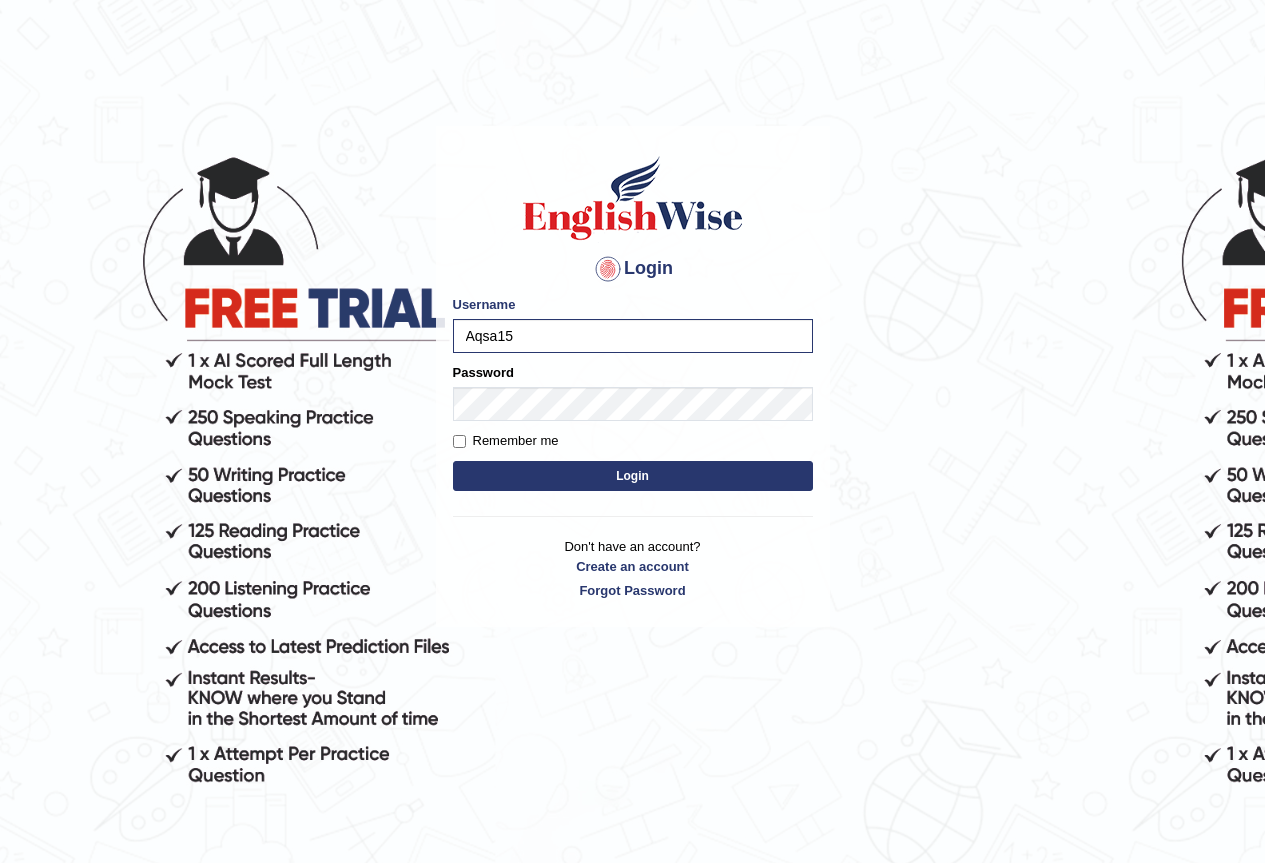 click on "Login" at bounding box center [633, 476] 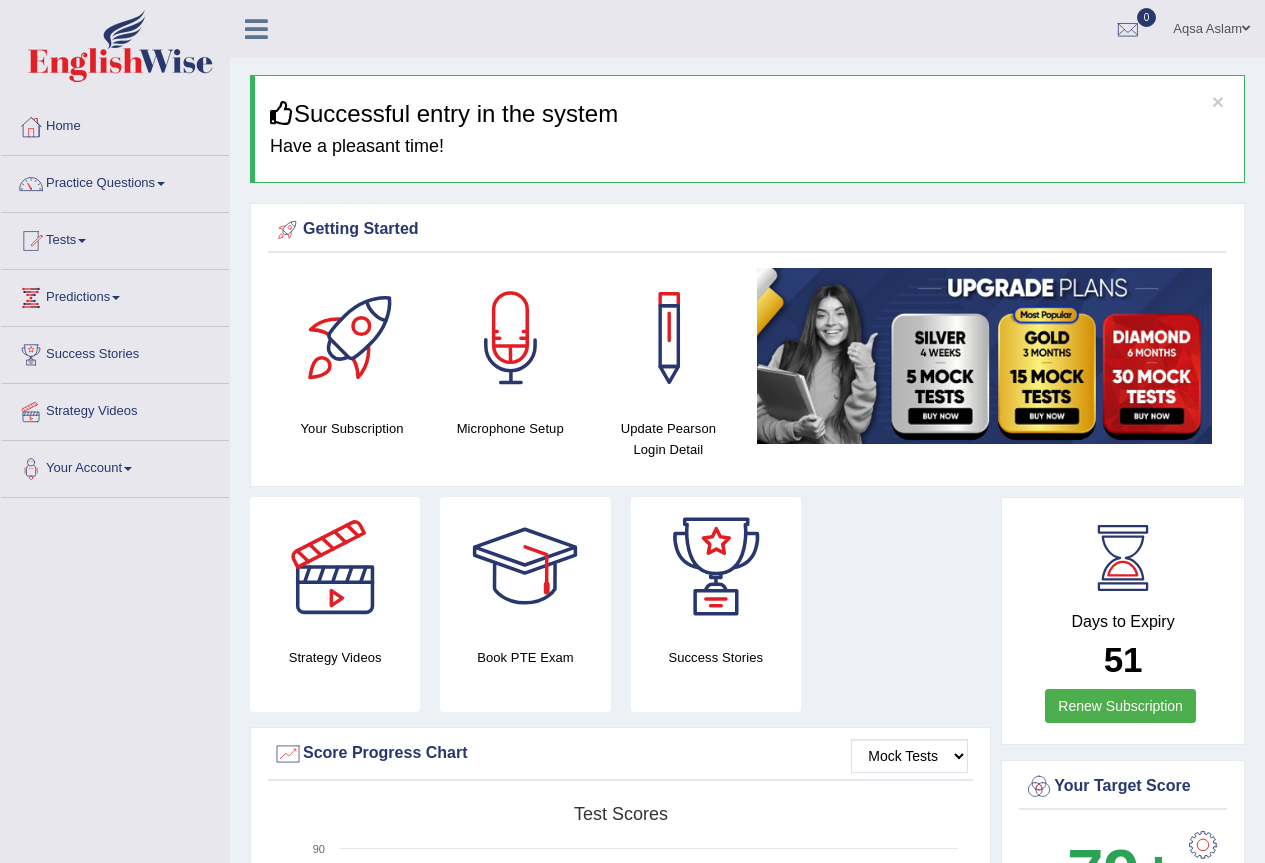 click on "Practice Questions" at bounding box center (115, 181) 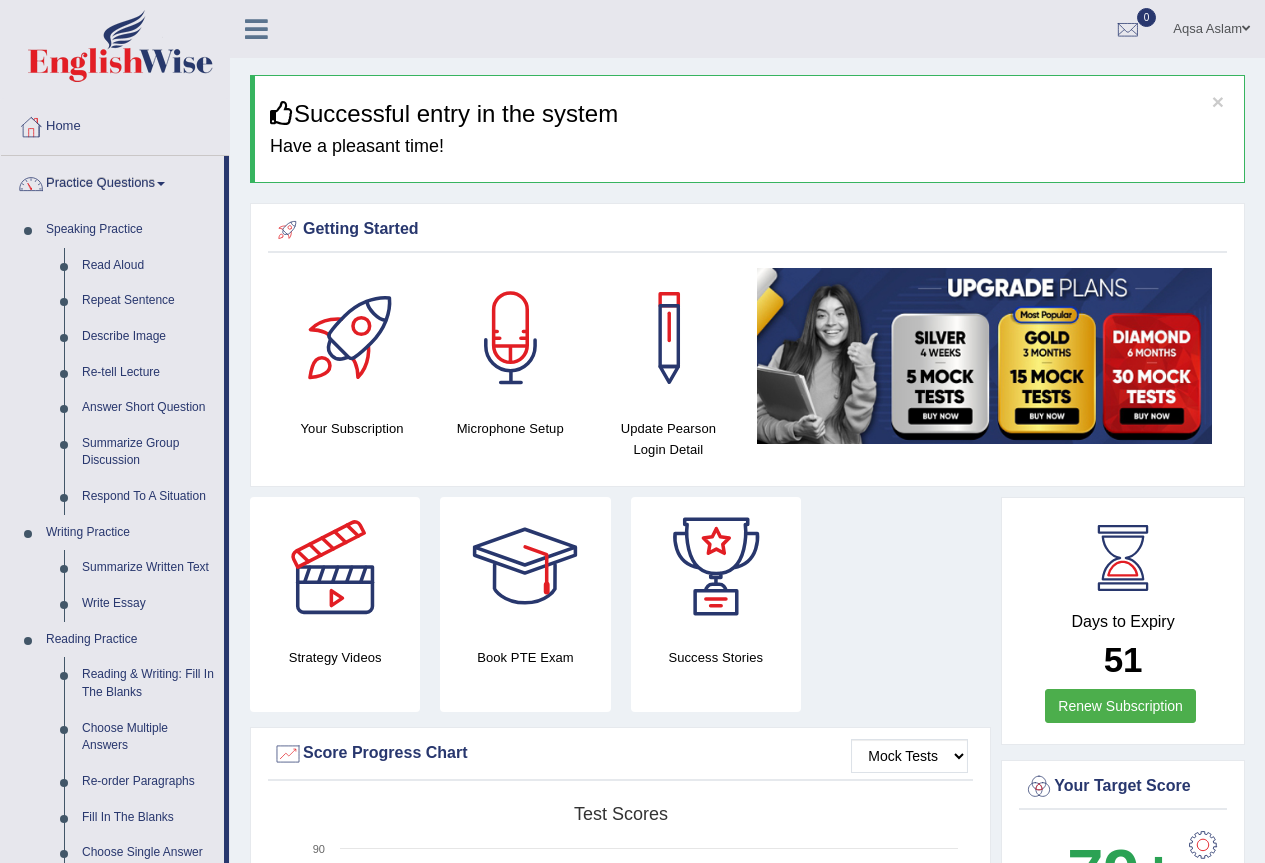 scroll, scrollTop: 0, scrollLeft: 0, axis: both 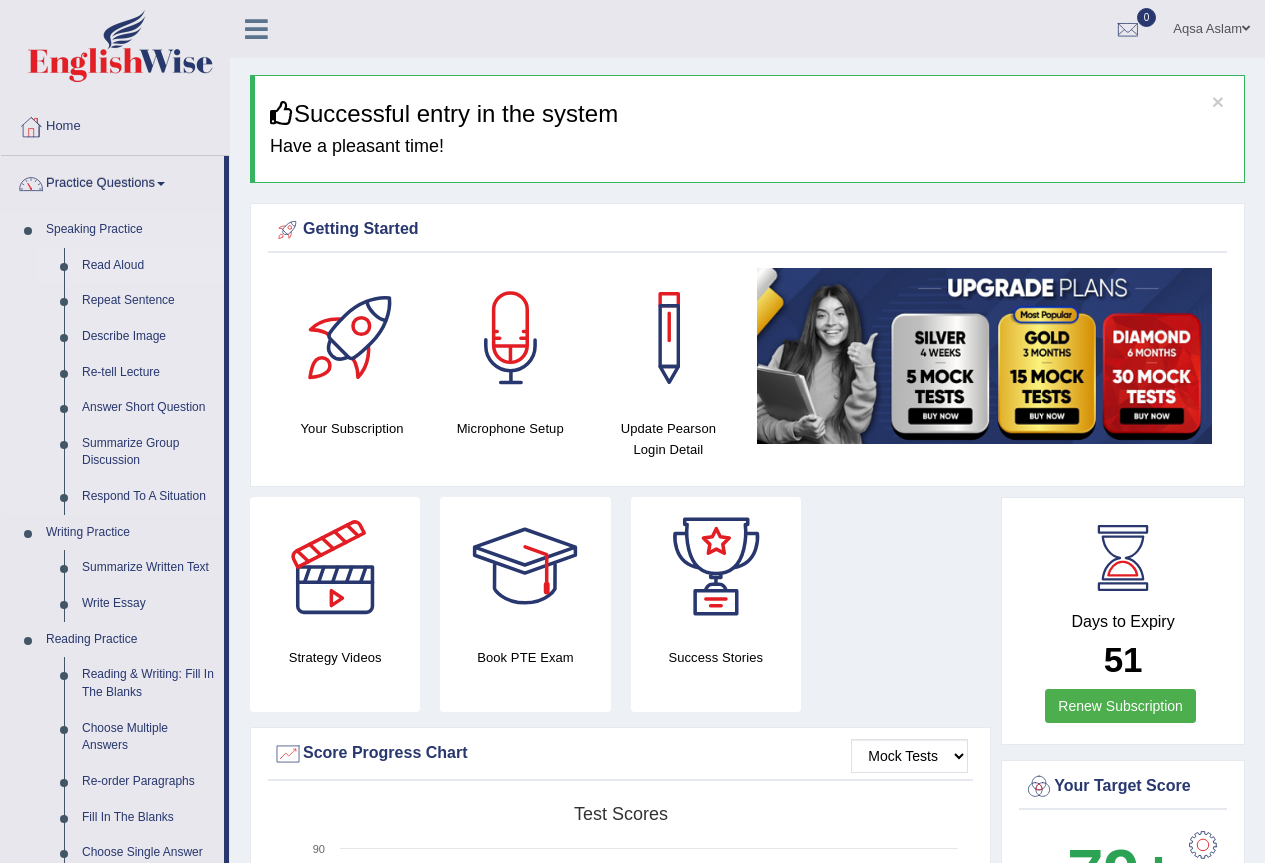 click on "Read Aloud" at bounding box center [148, 266] 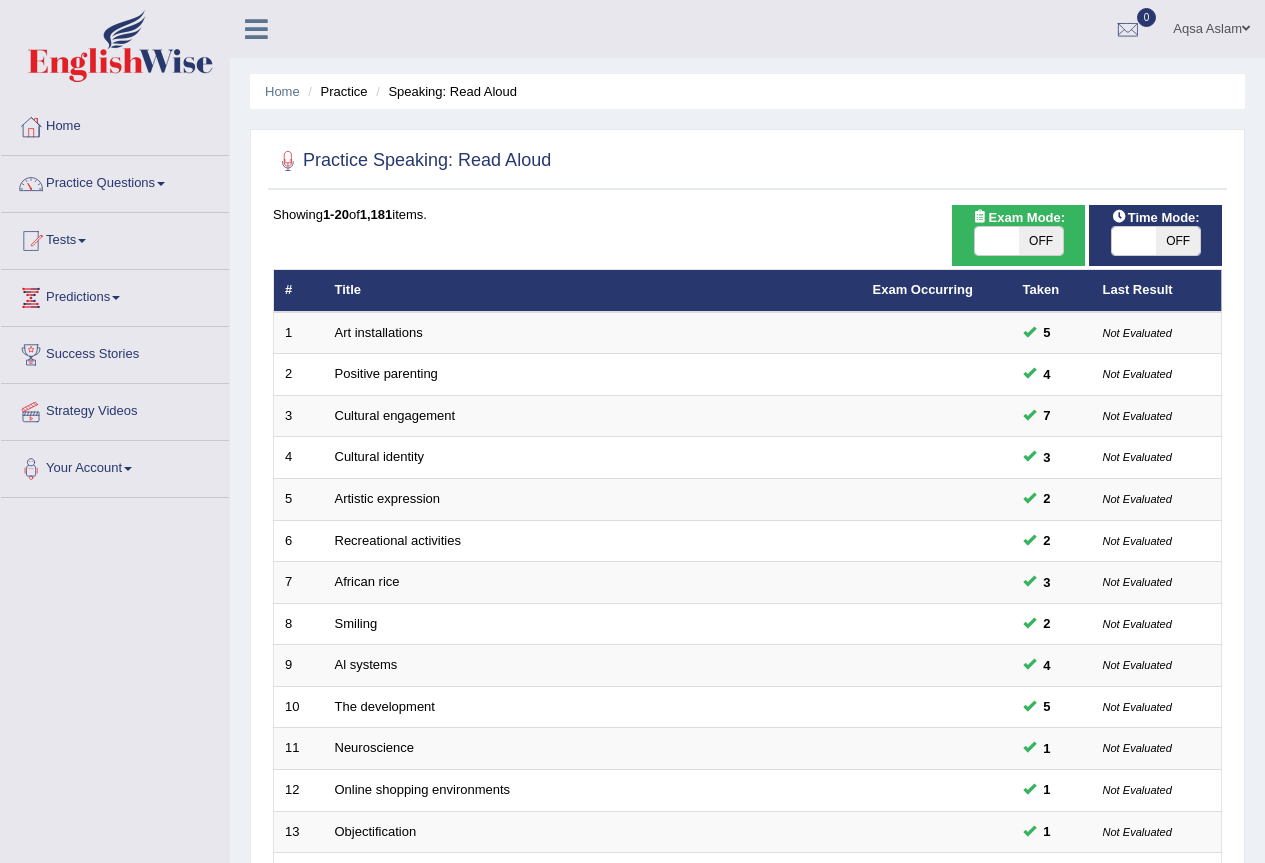 scroll, scrollTop: 0, scrollLeft: 0, axis: both 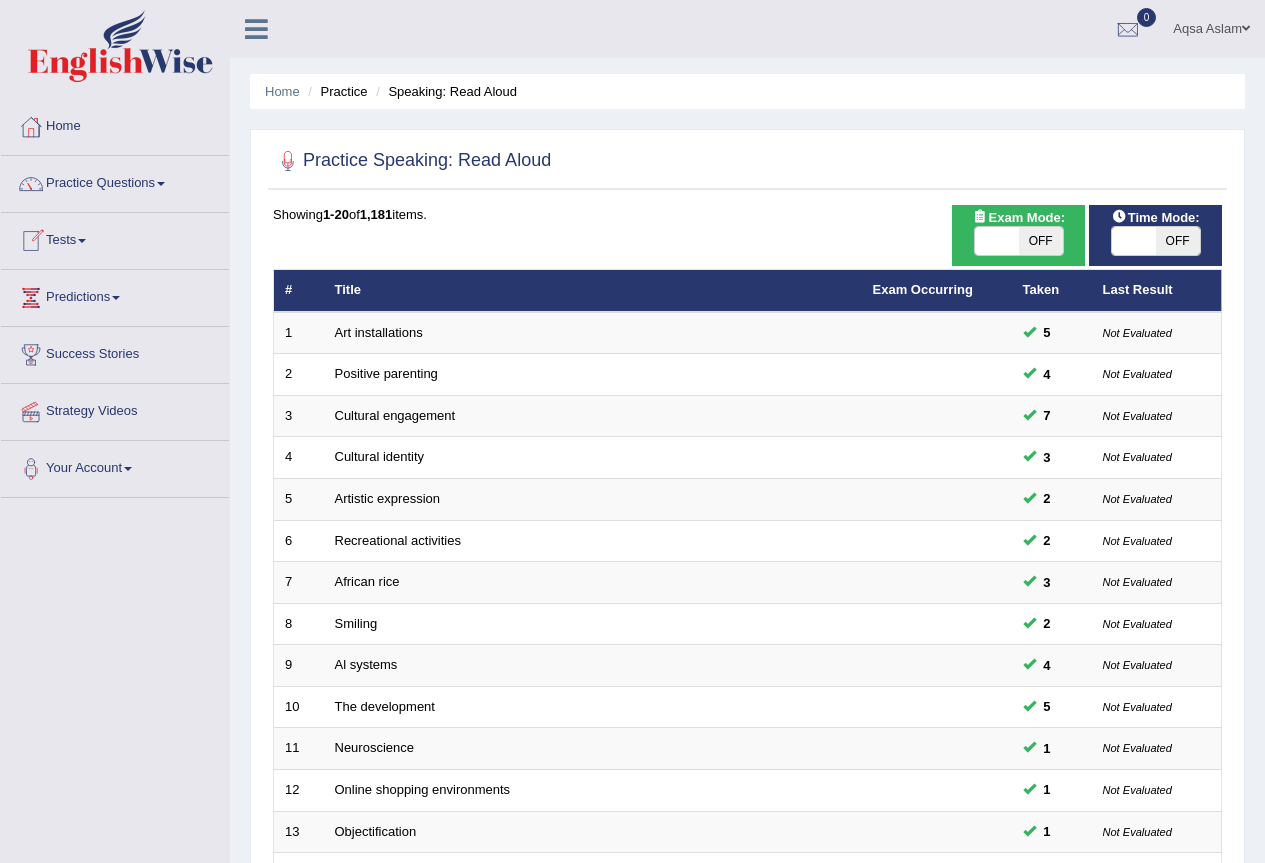 click at bounding box center [997, 241] 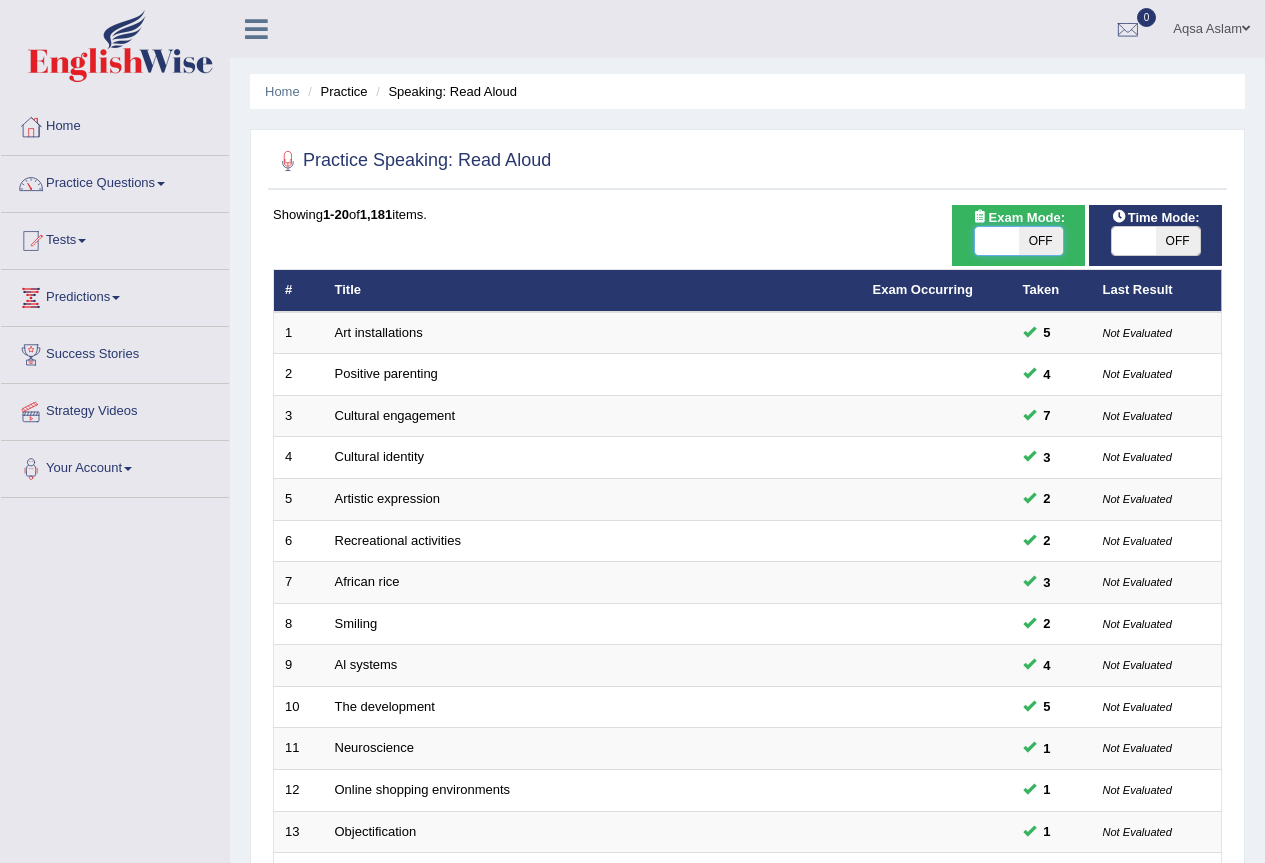checkbox on "false" 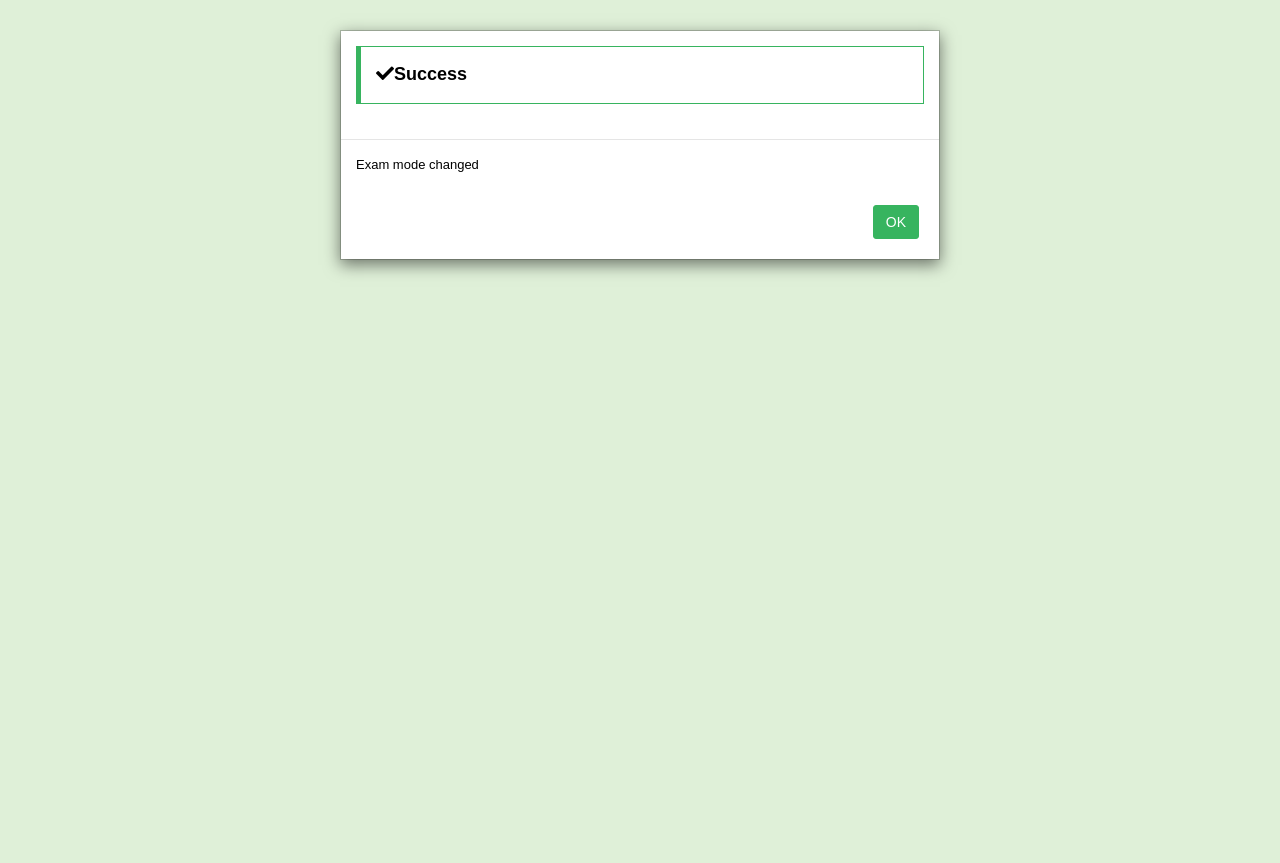 click on "OK" at bounding box center (896, 222) 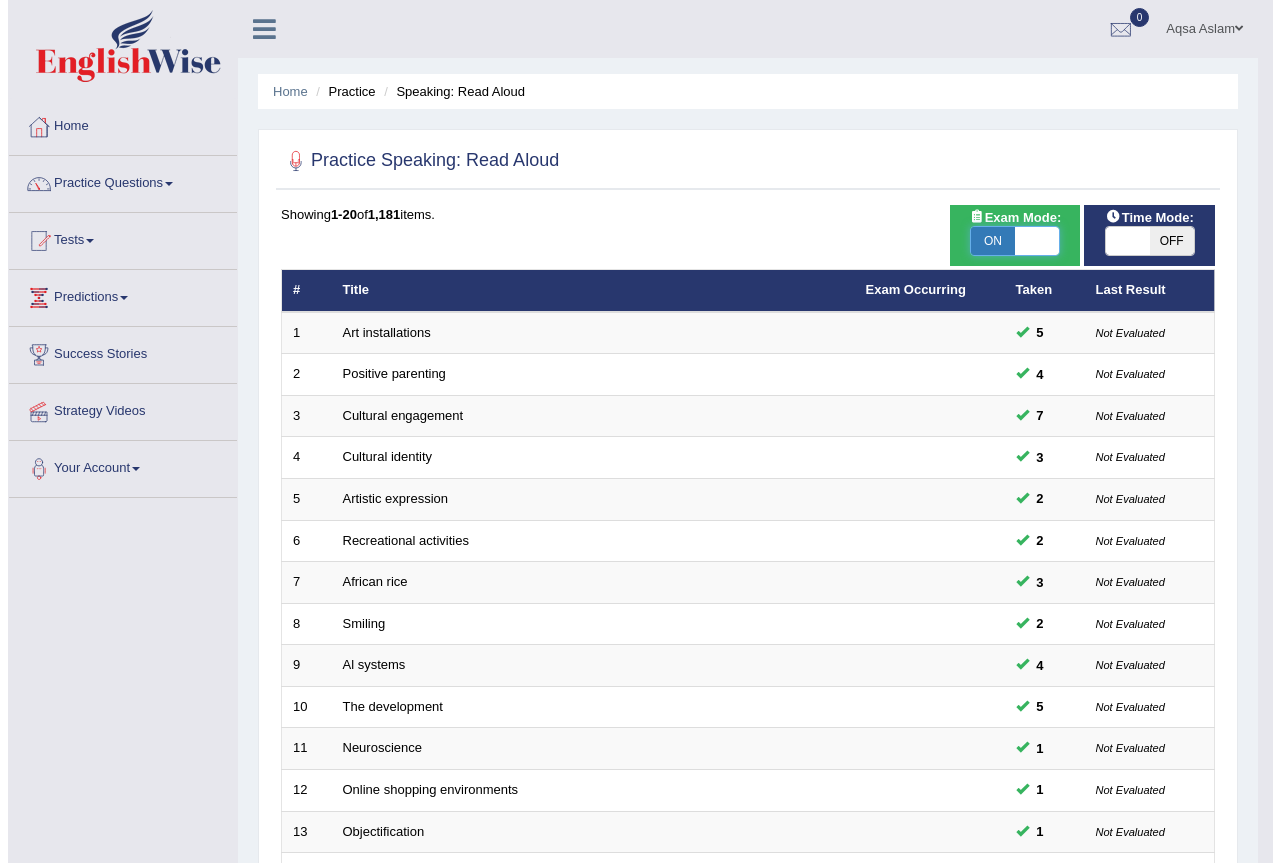 scroll, scrollTop: 0, scrollLeft: 0, axis: both 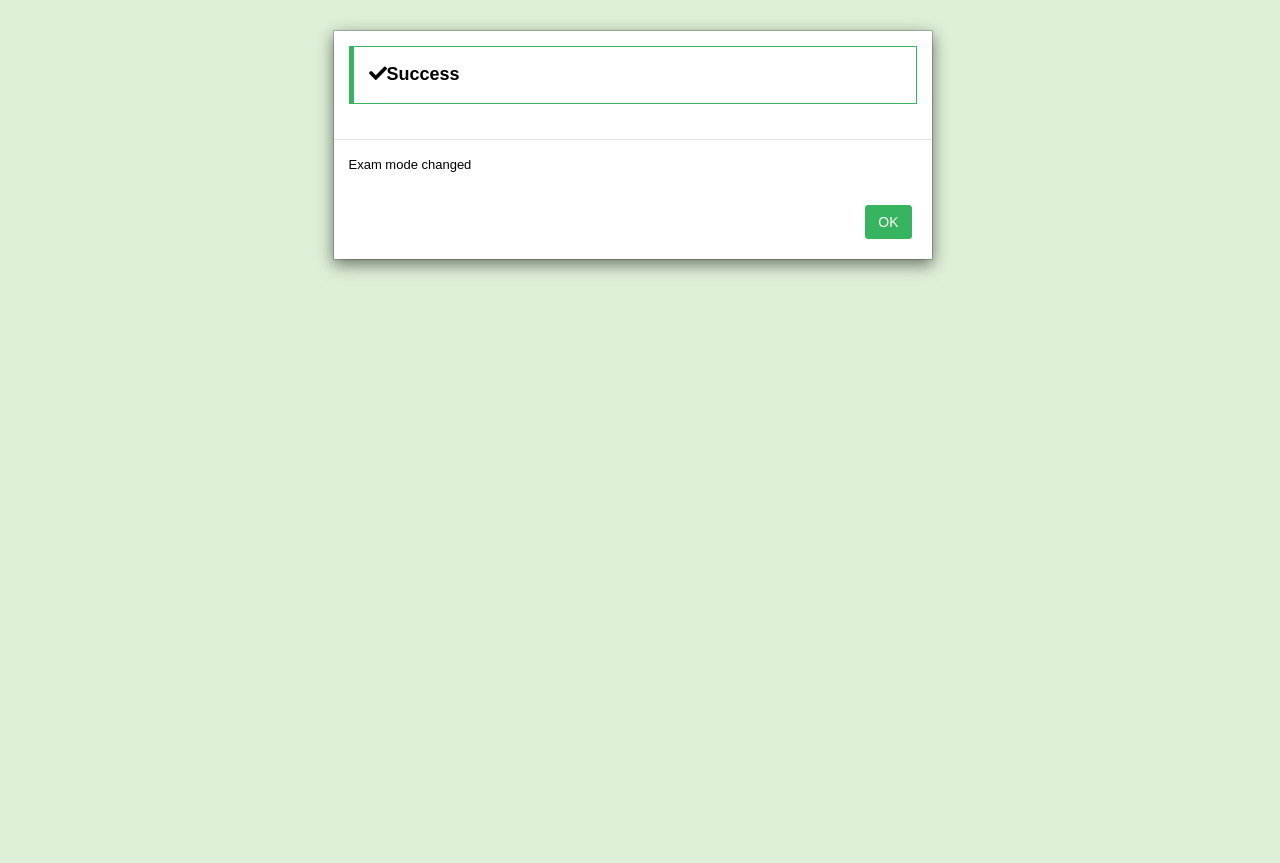 click on "OK" at bounding box center [888, 222] 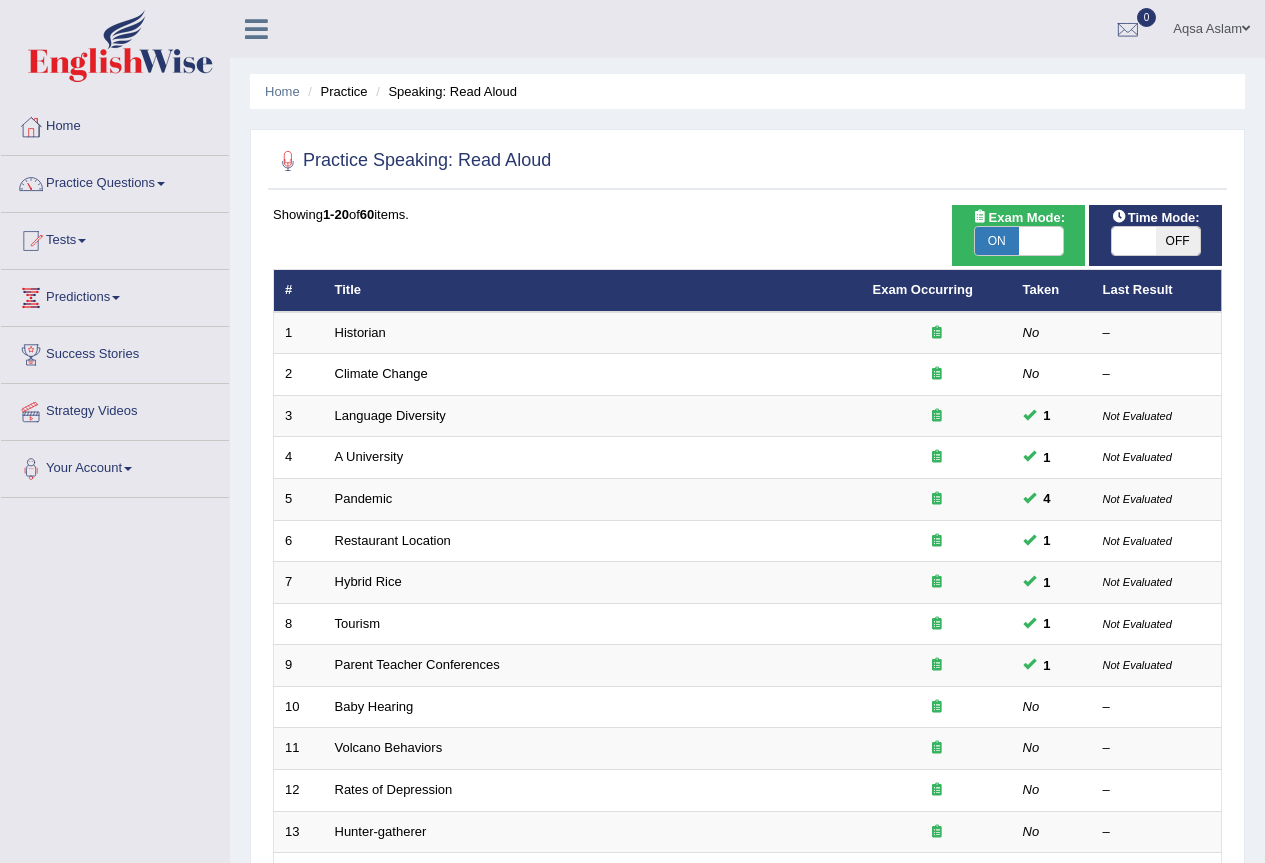 scroll, scrollTop: 0, scrollLeft: 0, axis: both 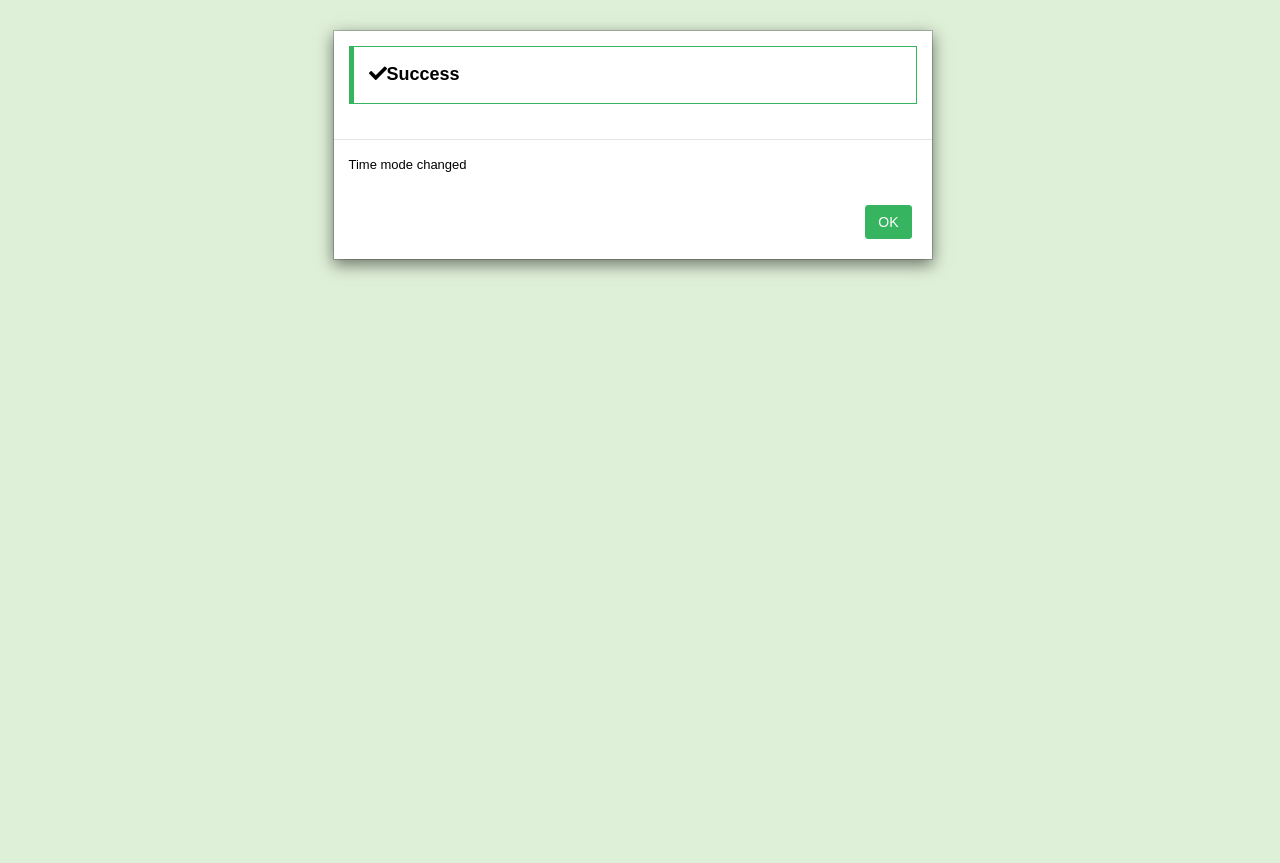 click on "OK" at bounding box center (888, 222) 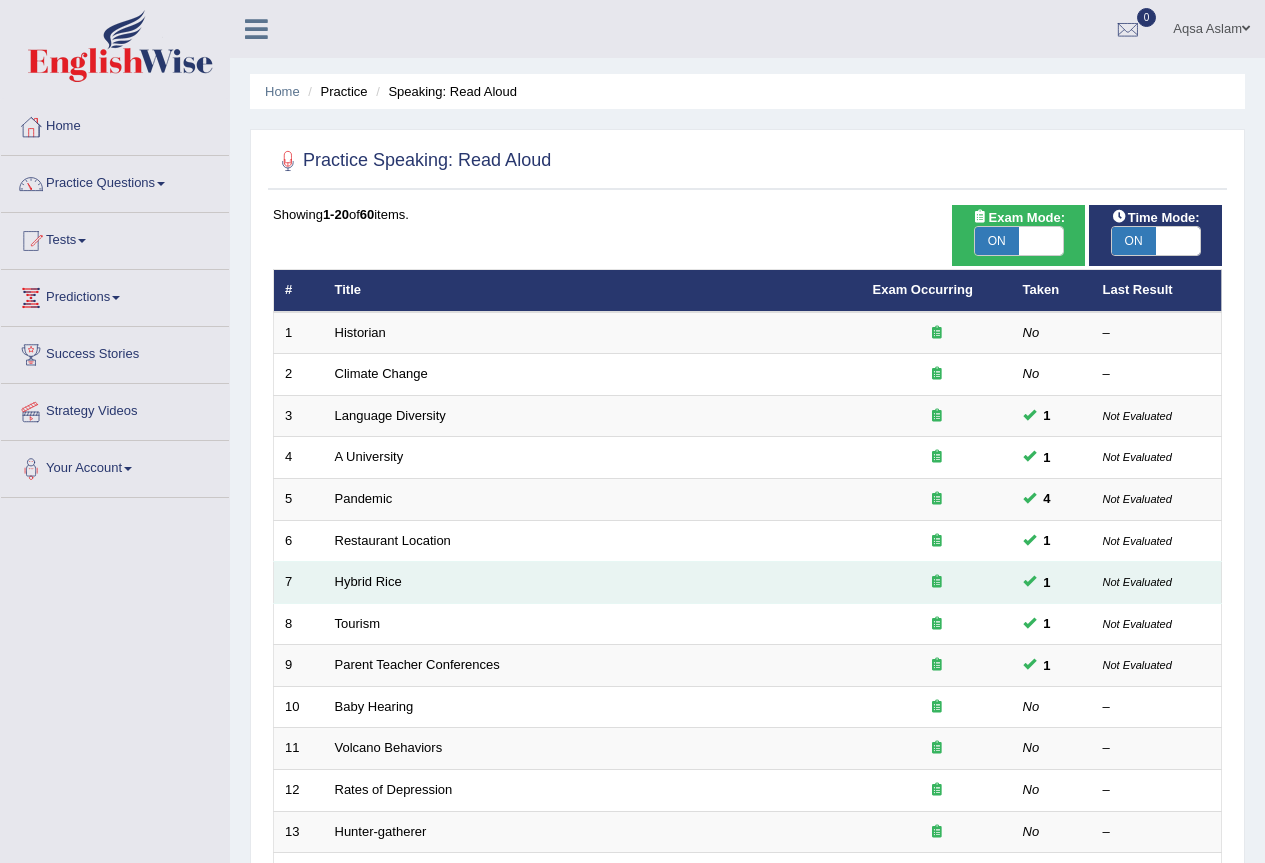 scroll, scrollTop: 461, scrollLeft: 0, axis: vertical 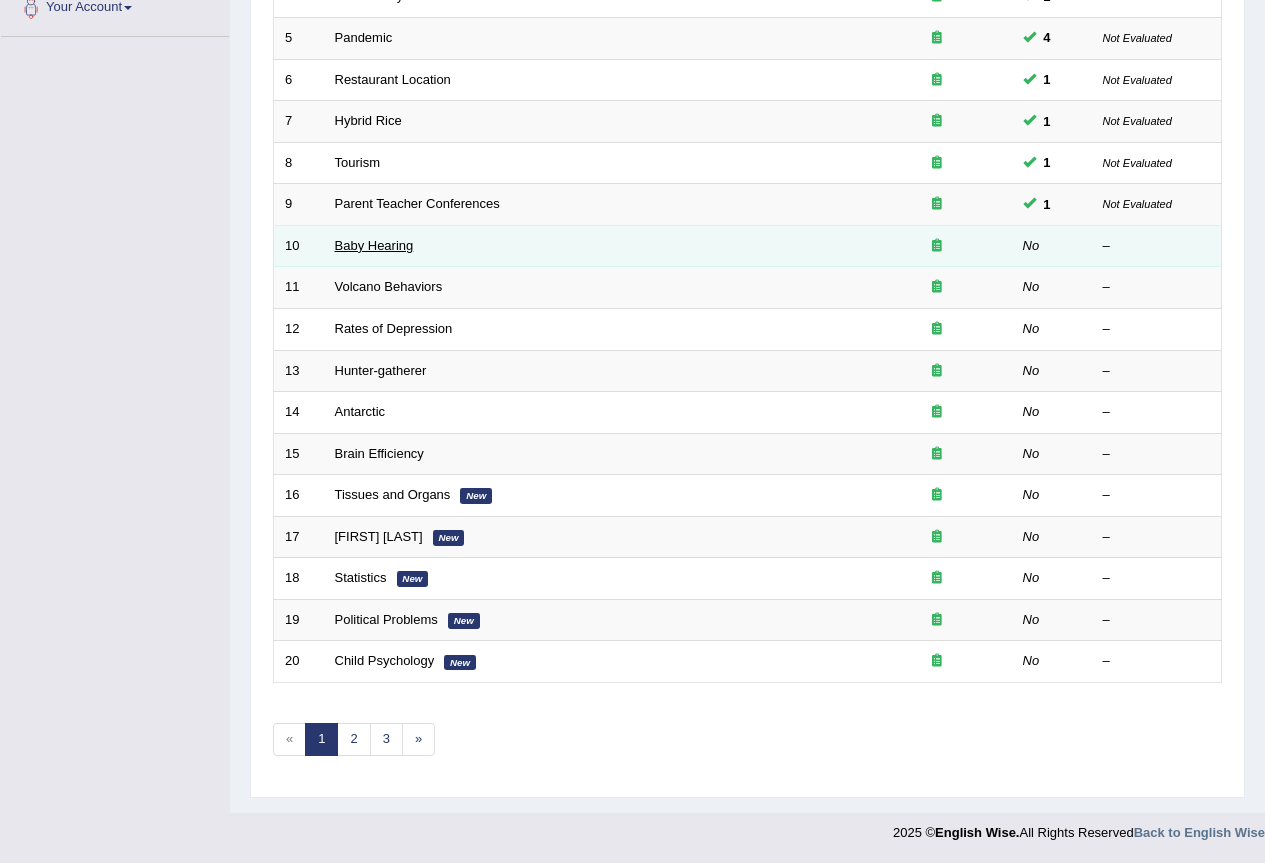 click on "Baby Hearing" at bounding box center [374, 245] 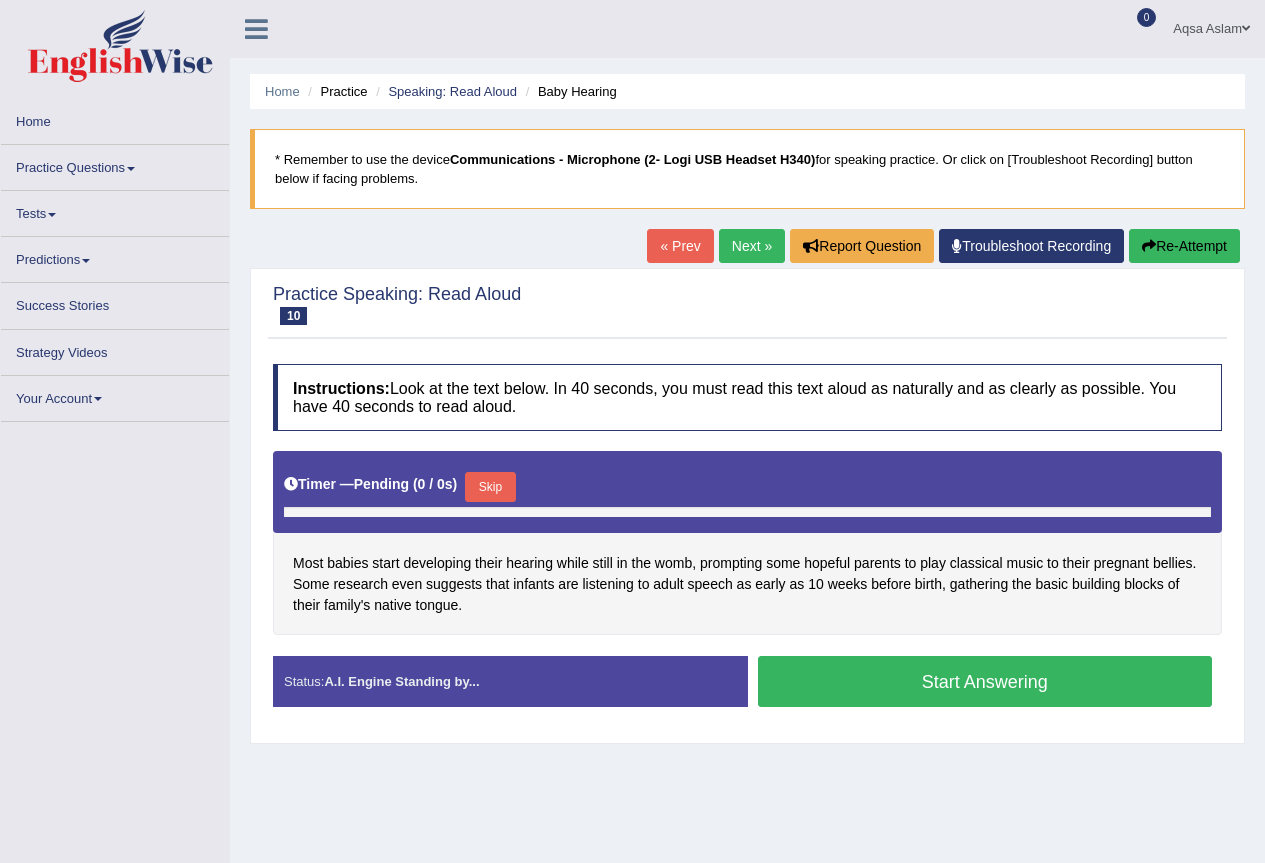 scroll, scrollTop: 0, scrollLeft: 0, axis: both 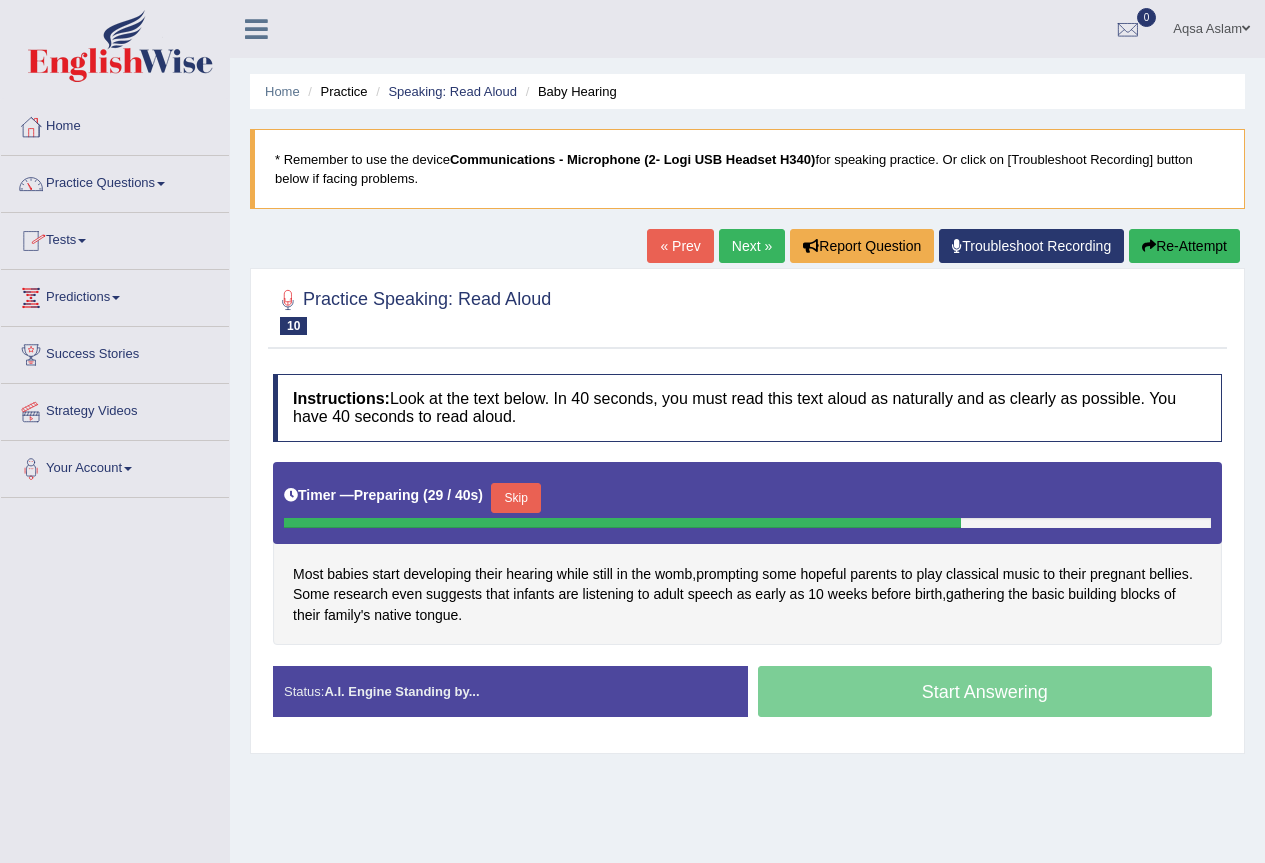 click on "Tests" at bounding box center (115, 238) 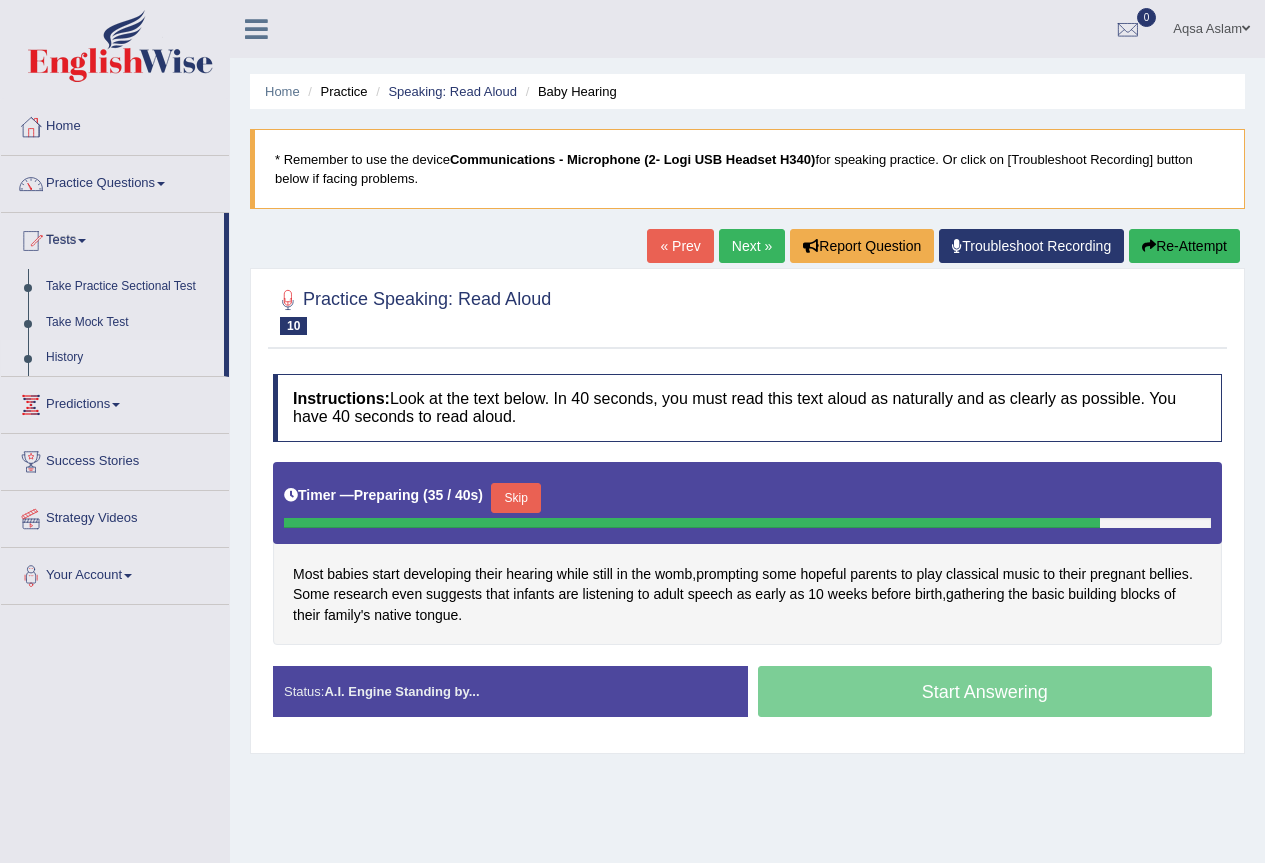click on "History" at bounding box center [130, 358] 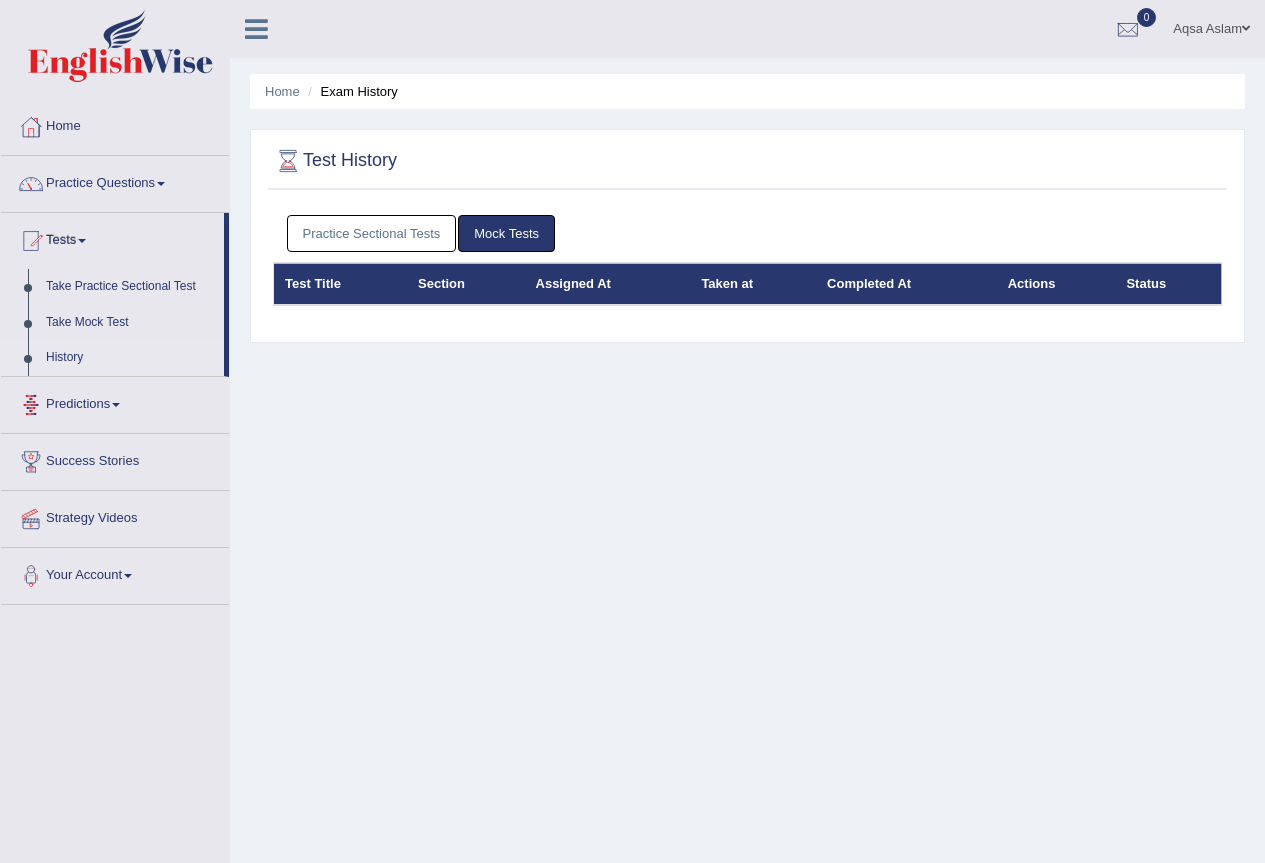 scroll, scrollTop: 0, scrollLeft: 0, axis: both 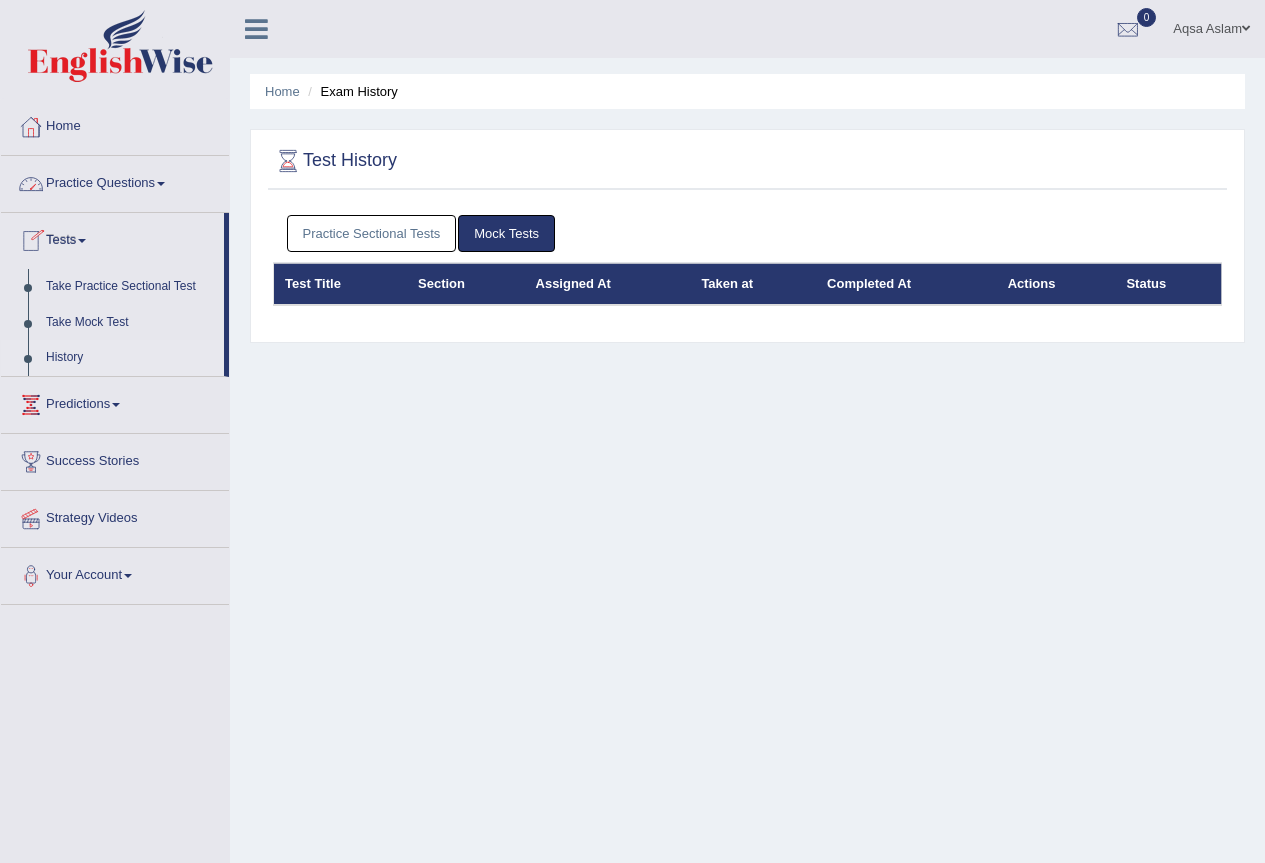 click on "Practice Questions" at bounding box center (115, 181) 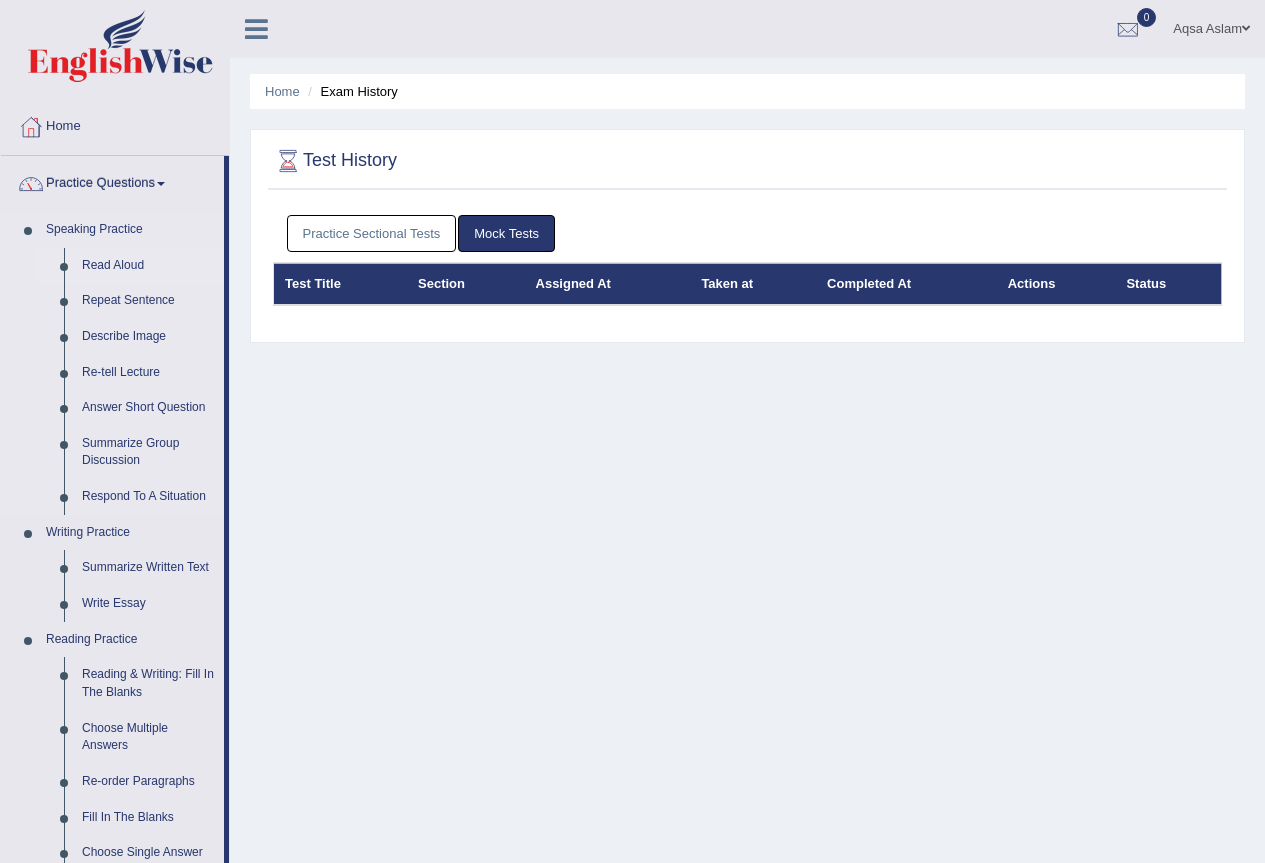 click on "Read Aloud" at bounding box center (148, 266) 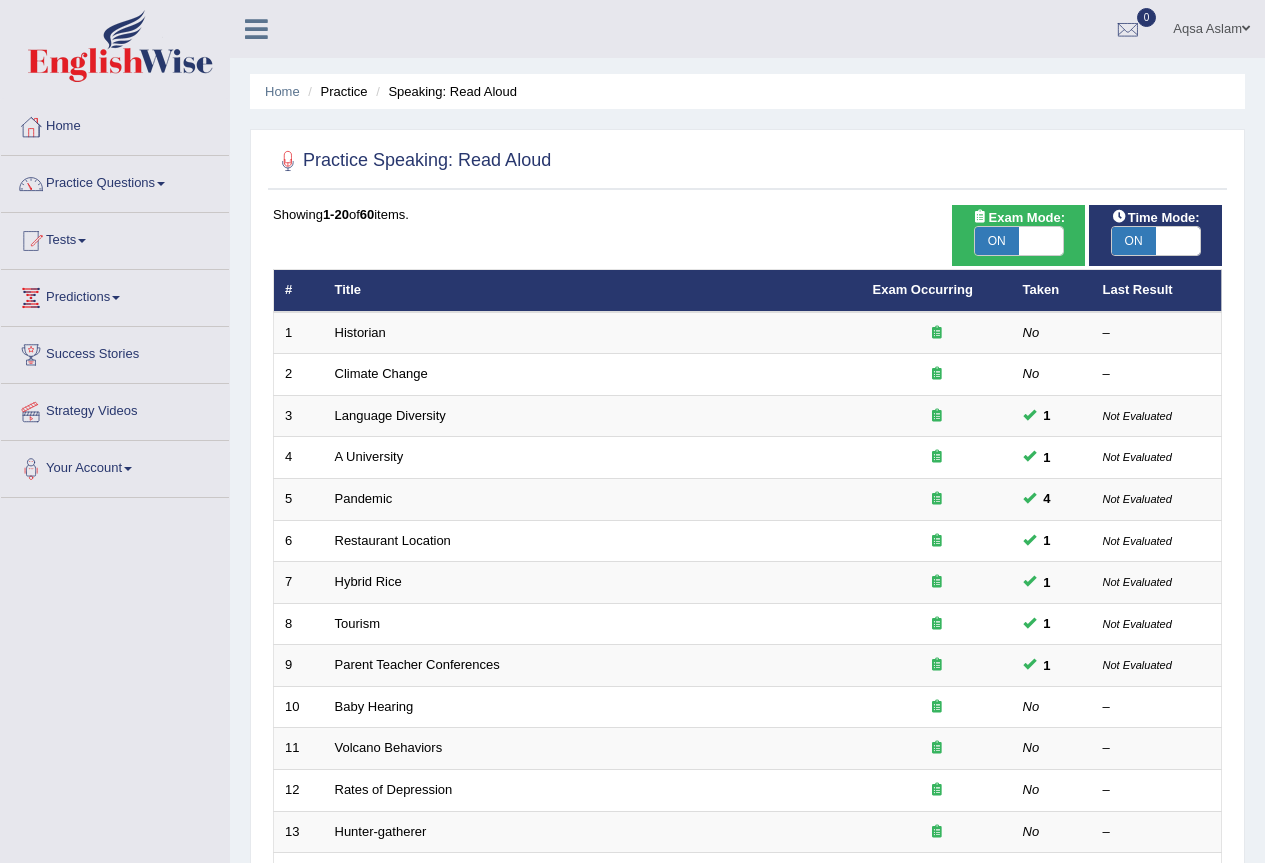 scroll, scrollTop: 0, scrollLeft: 0, axis: both 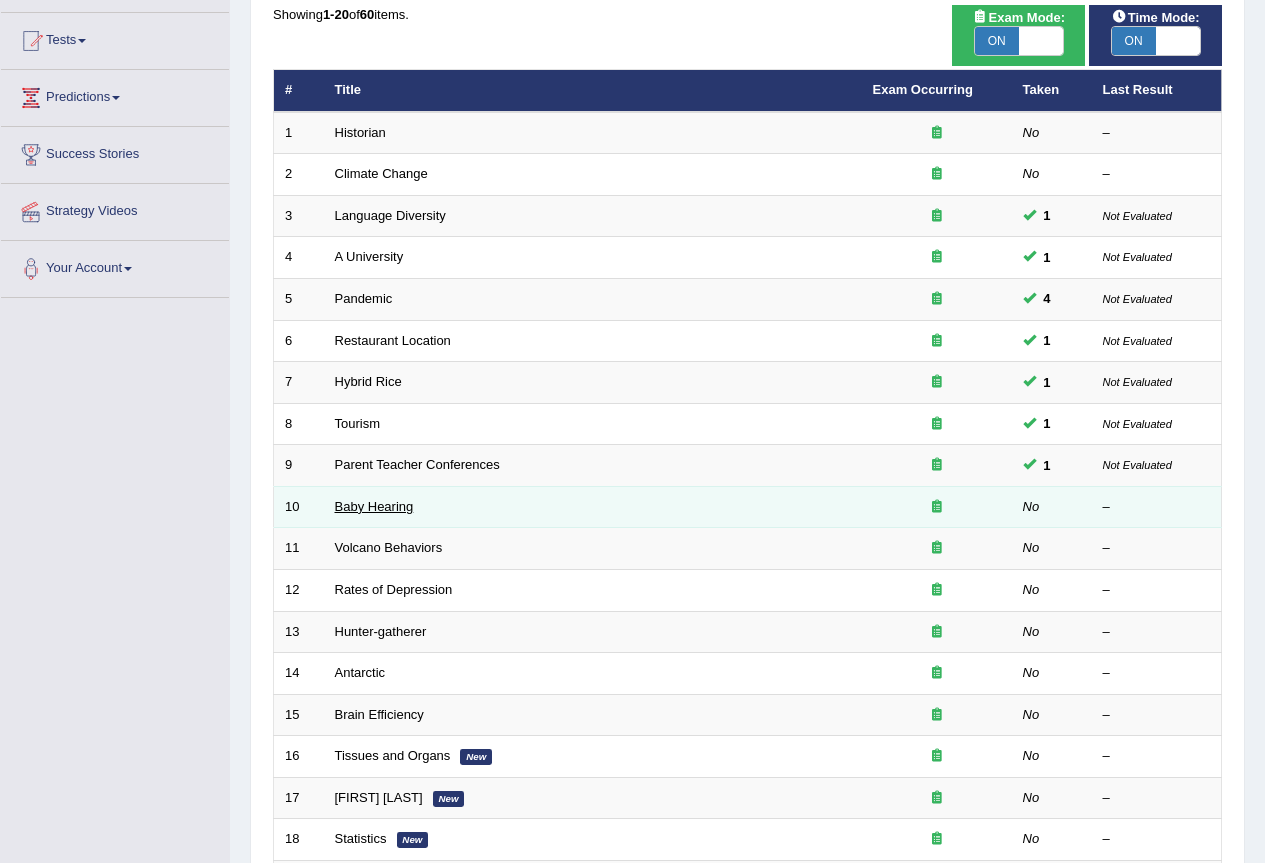 click on "Baby Hearing" at bounding box center (374, 506) 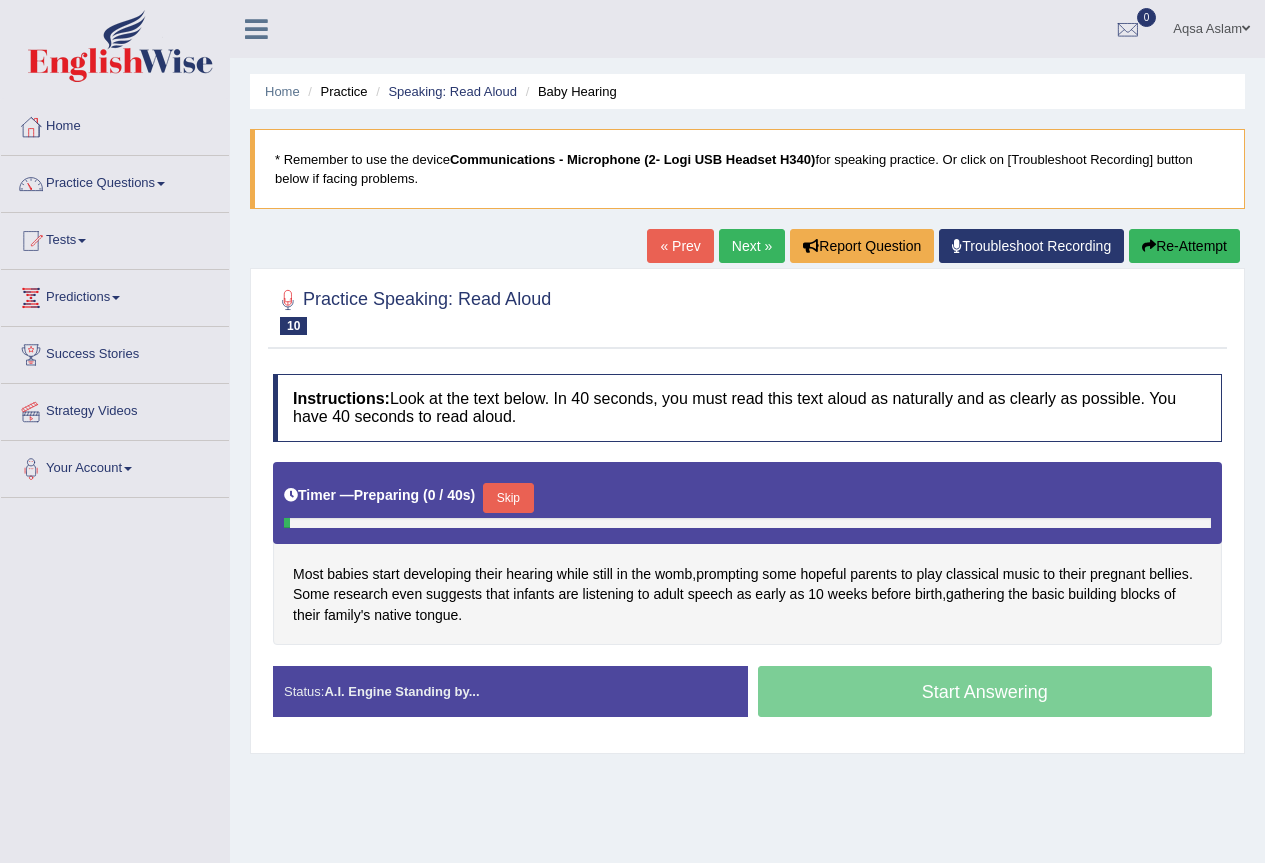 scroll, scrollTop: 0, scrollLeft: 0, axis: both 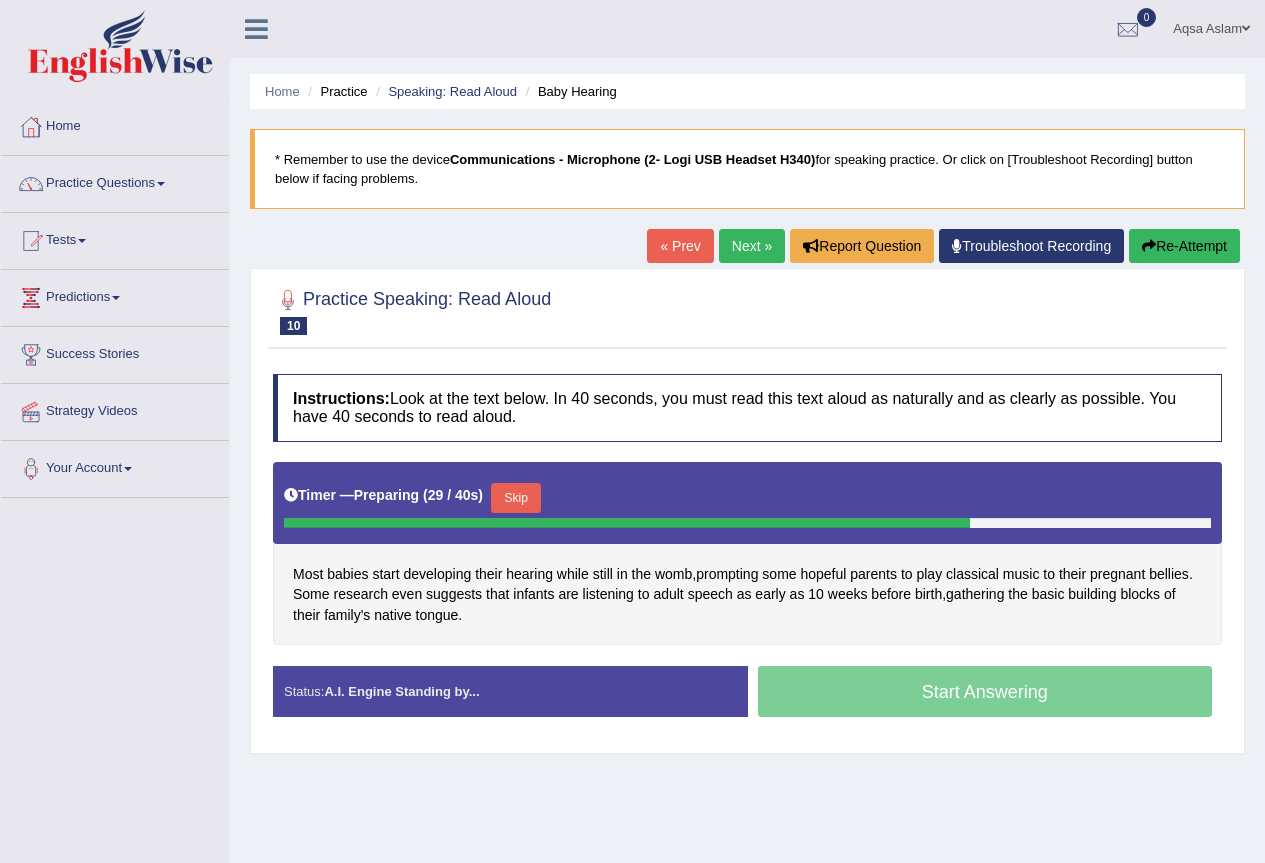 click on "Skip" at bounding box center (516, 498) 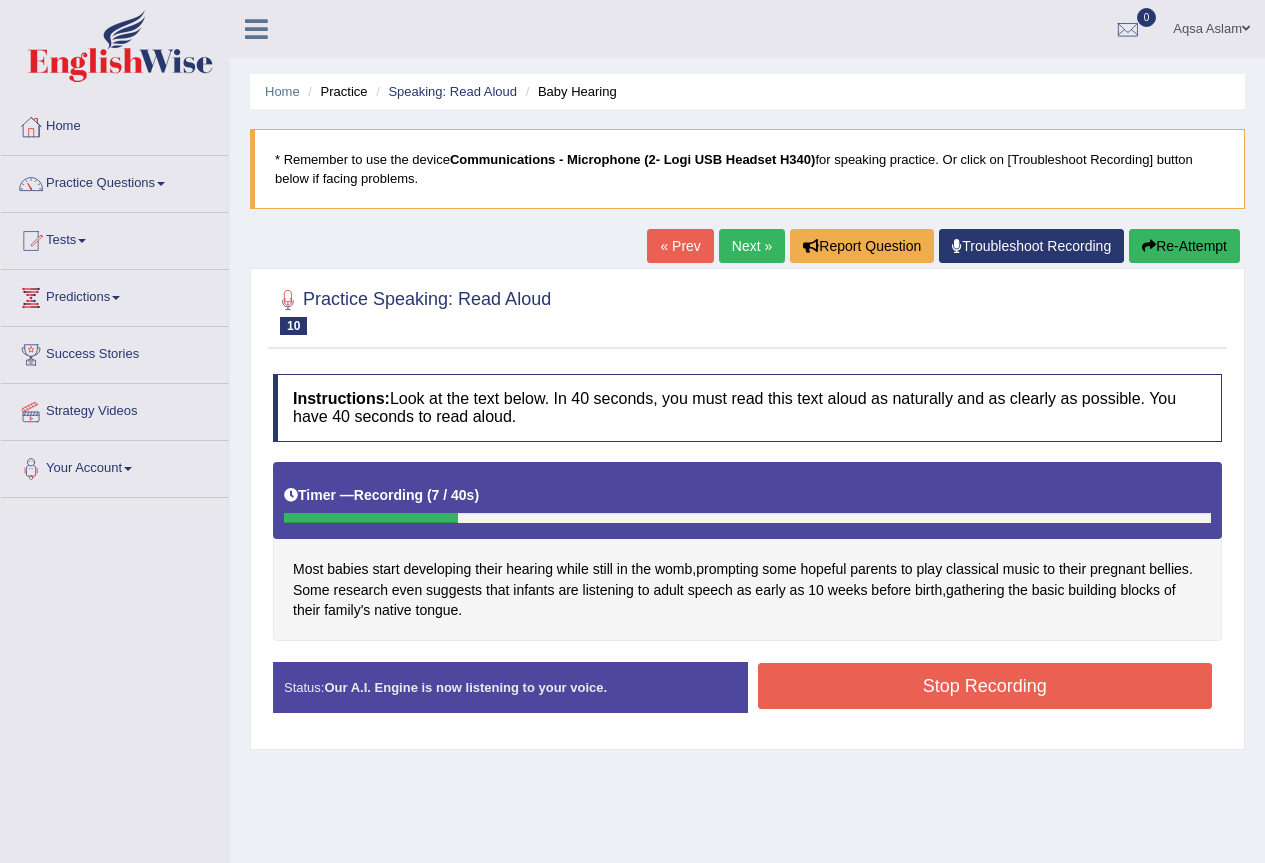 click on "Re-Attempt" at bounding box center [1184, 246] 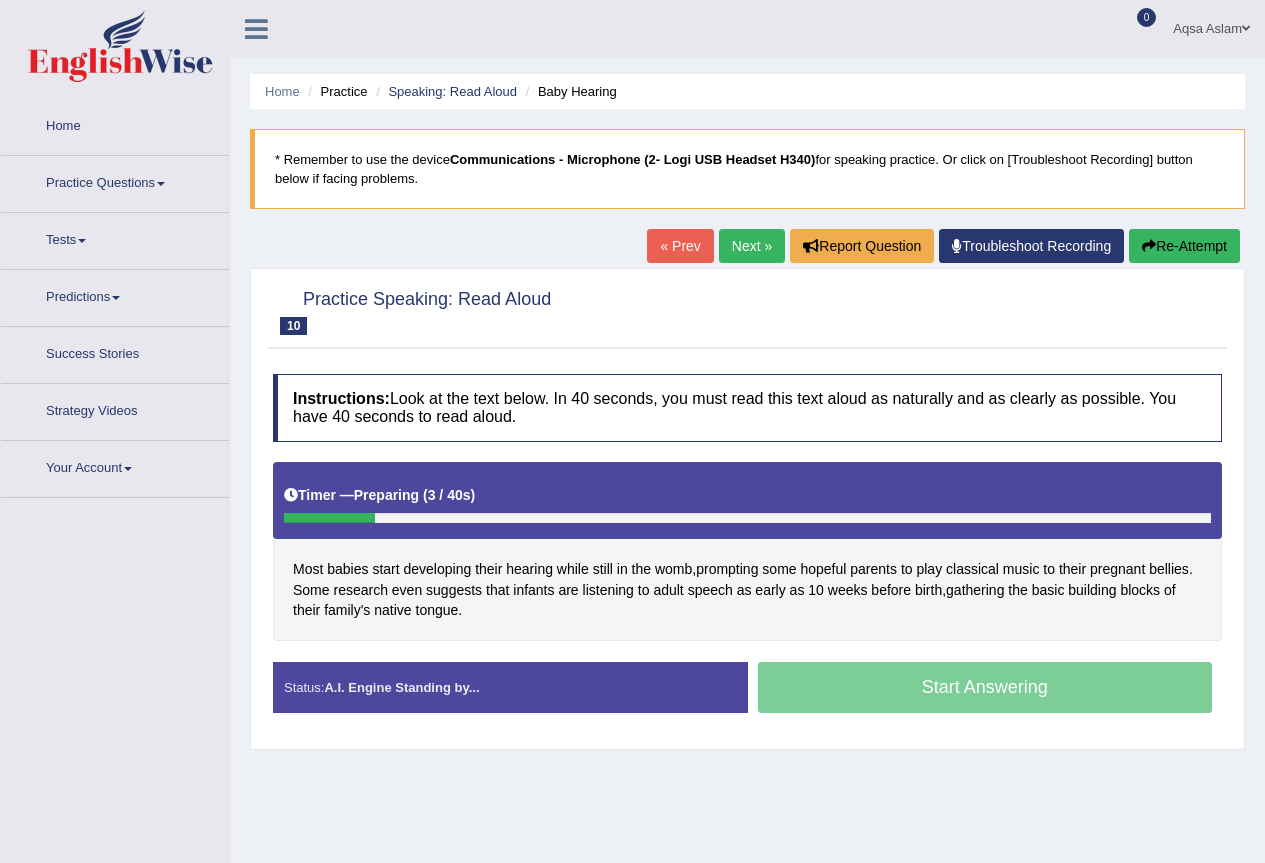 click on "Timer —  Preparing   ( 3 / 40s )" at bounding box center [747, 495] 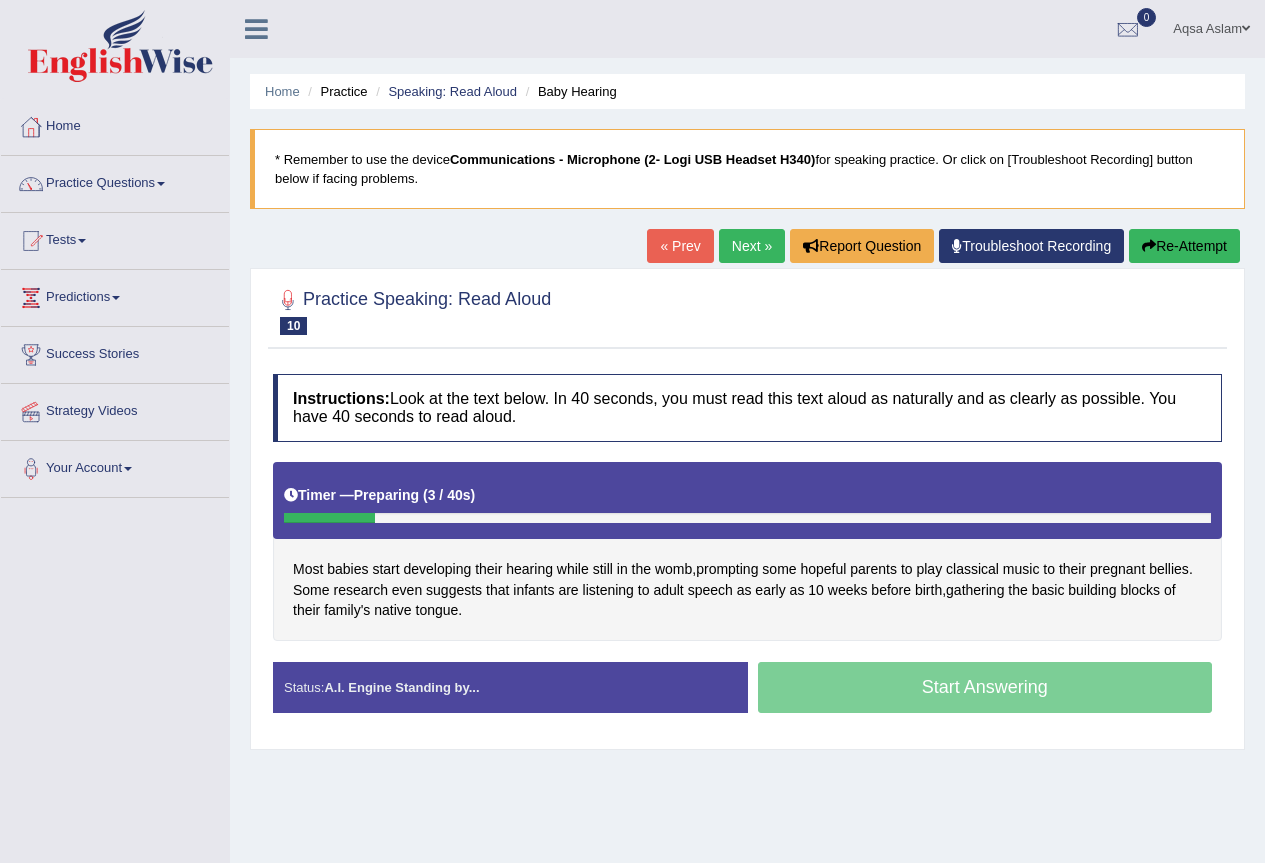 scroll, scrollTop: 0, scrollLeft: 0, axis: both 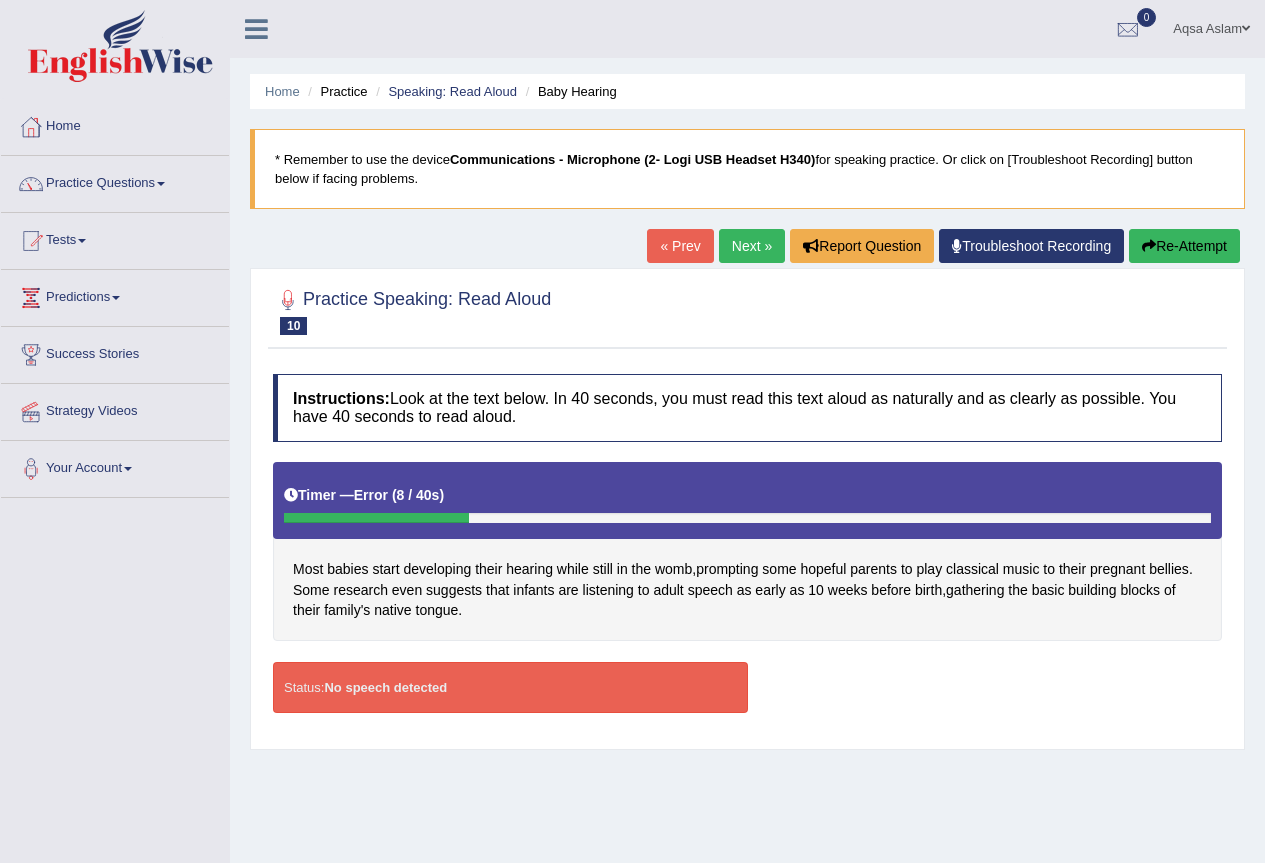 click on "Re-Attempt" at bounding box center (1184, 246) 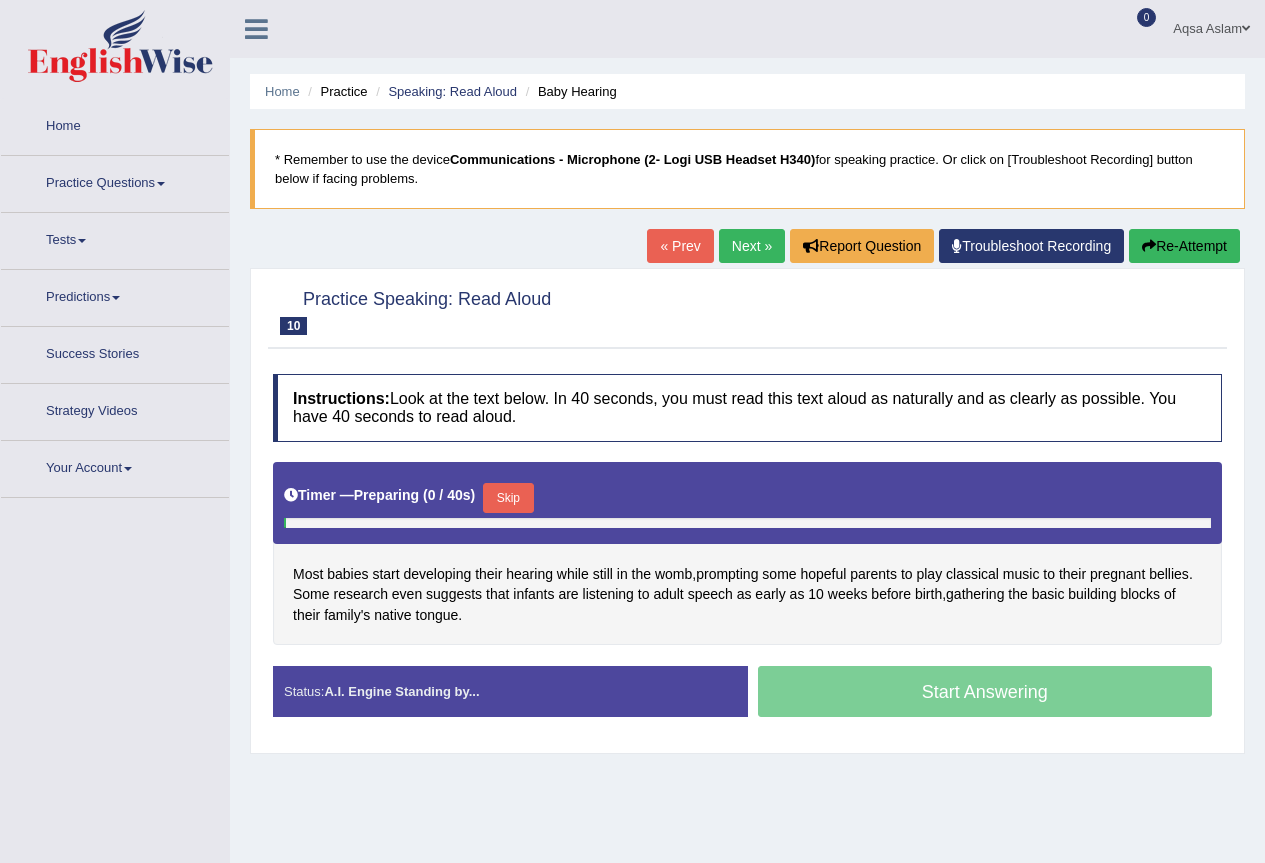scroll, scrollTop: 0, scrollLeft: 0, axis: both 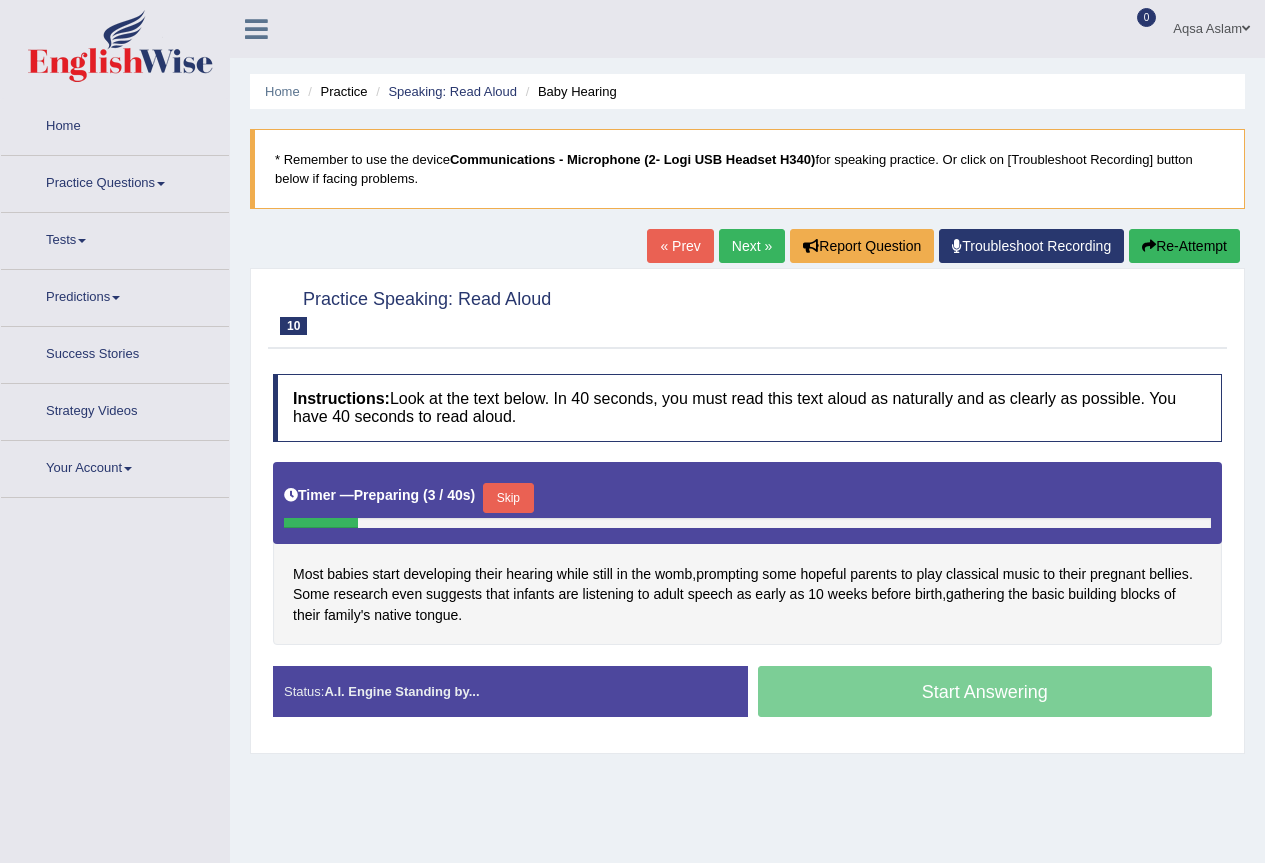 click on "Skip" at bounding box center (508, 498) 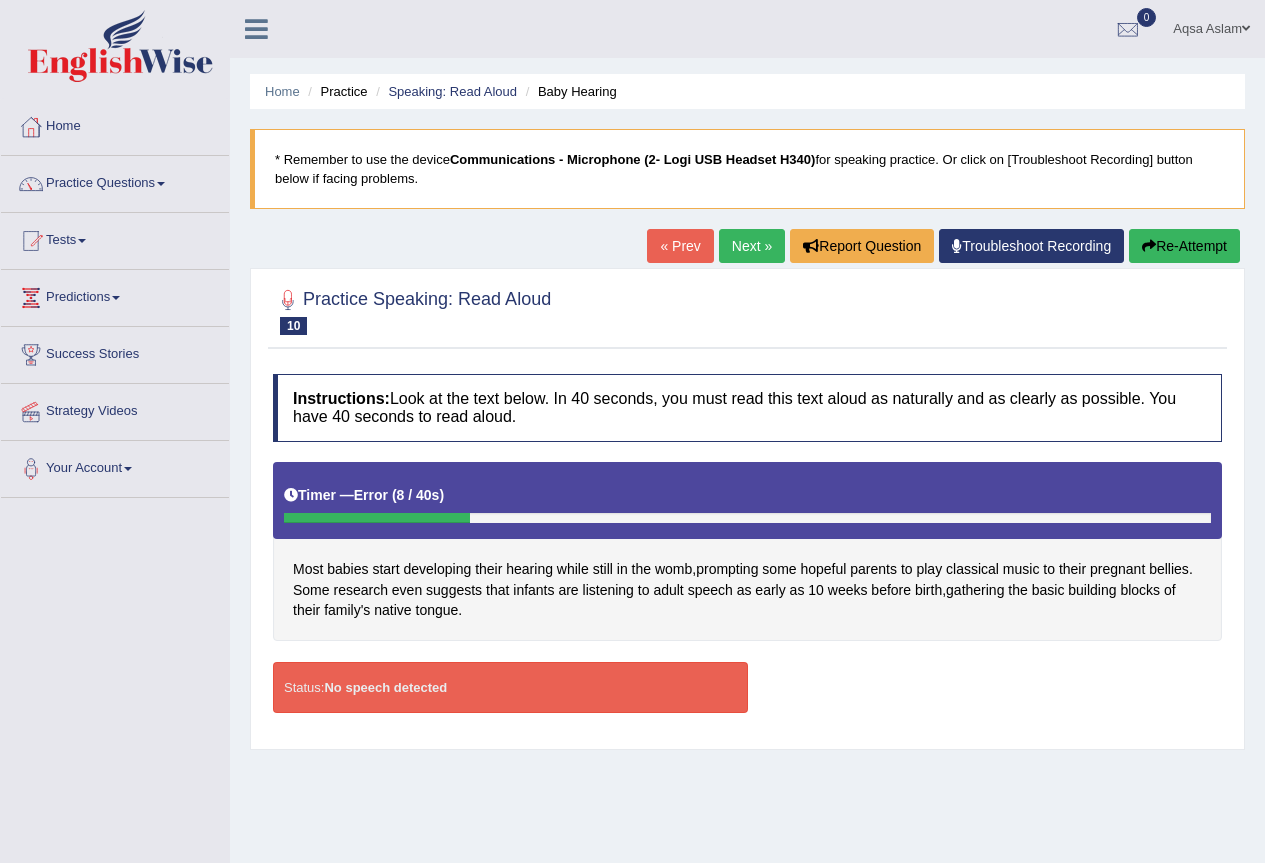 click on "Re-Attempt" at bounding box center [1184, 246] 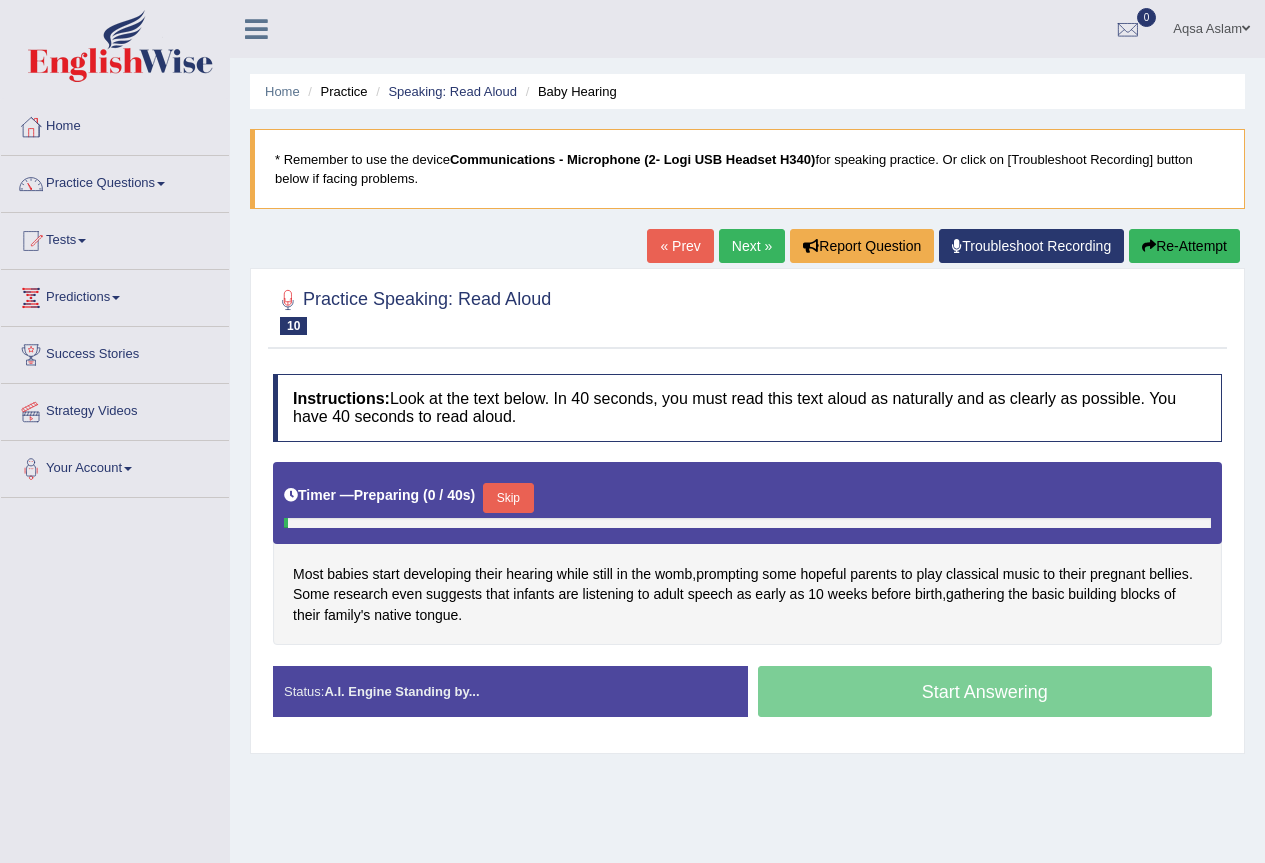 scroll, scrollTop: 0, scrollLeft: 0, axis: both 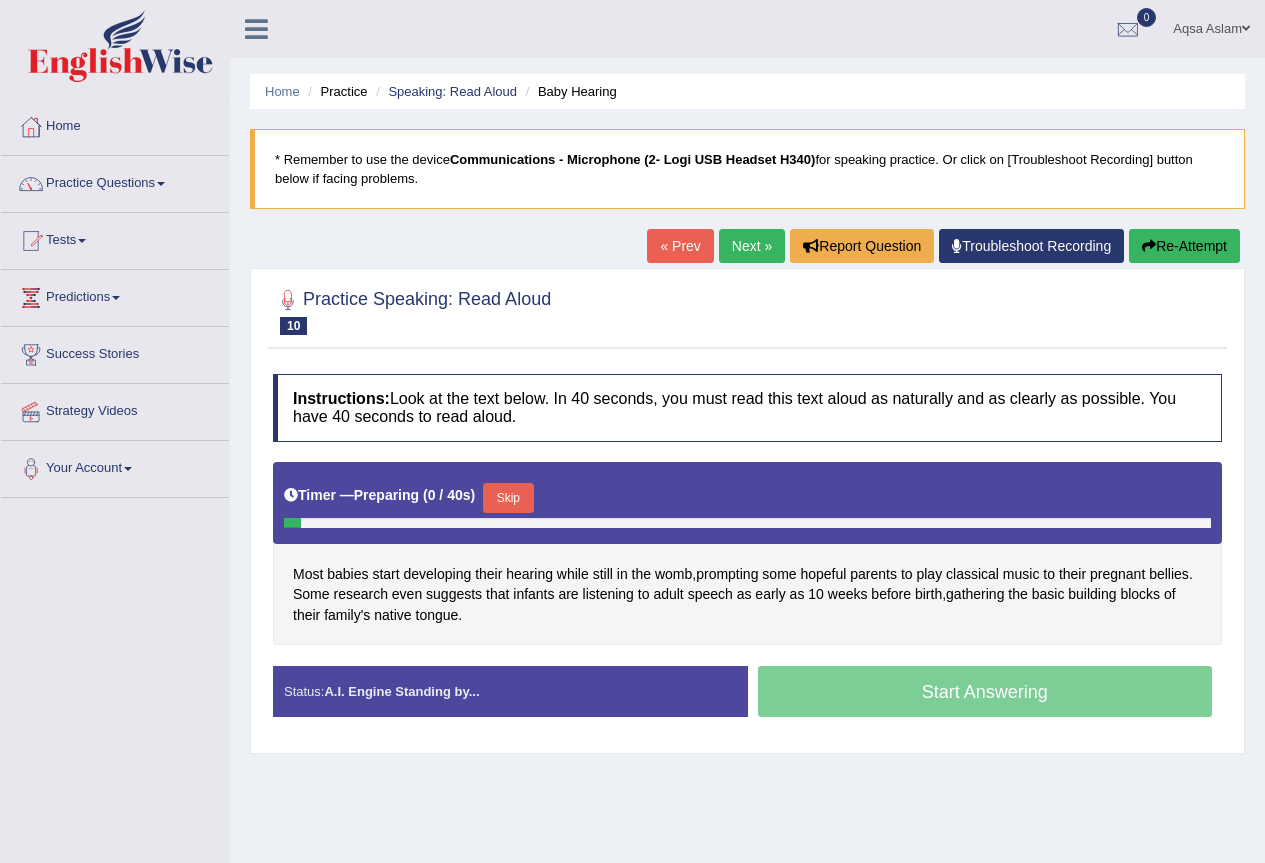 click on "Skip" at bounding box center (508, 498) 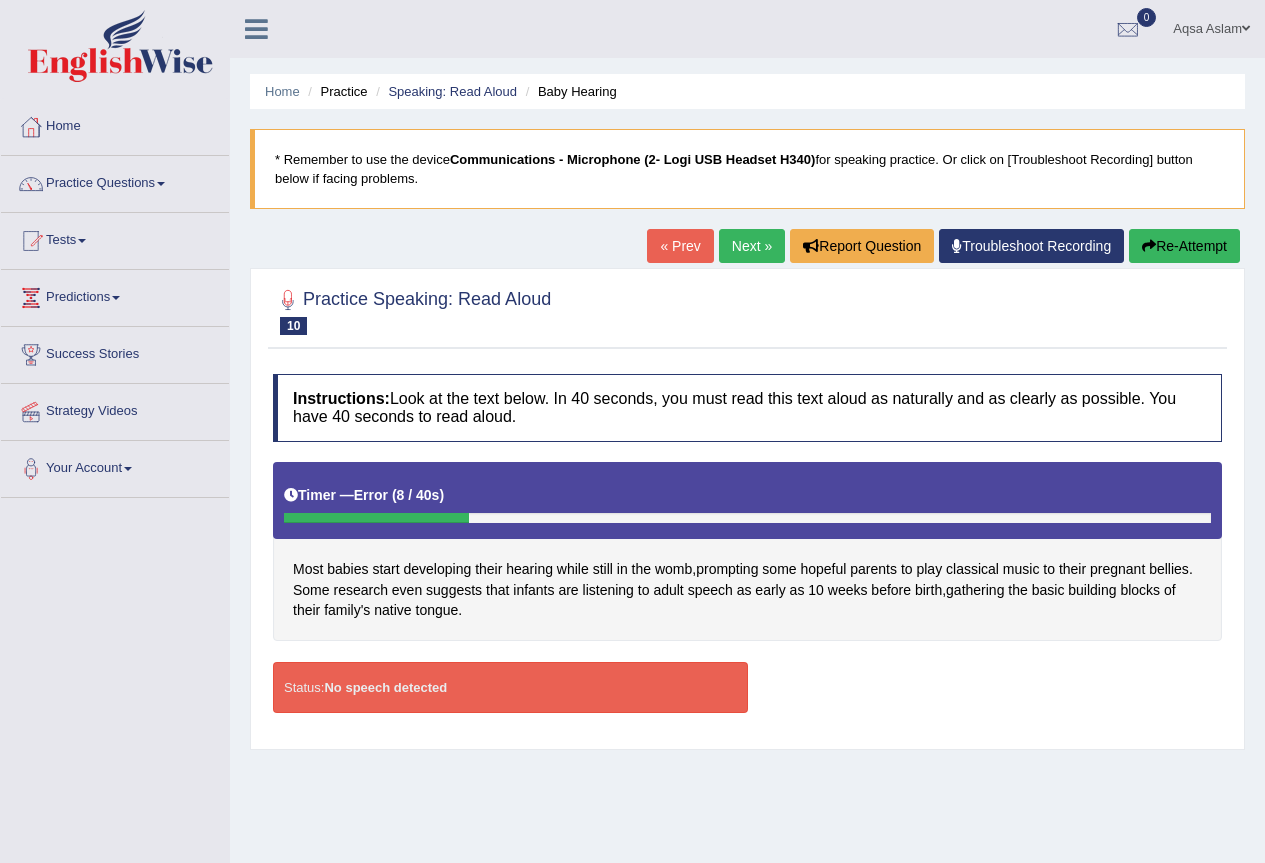 click on "Next »" at bounding box center [752, 246] 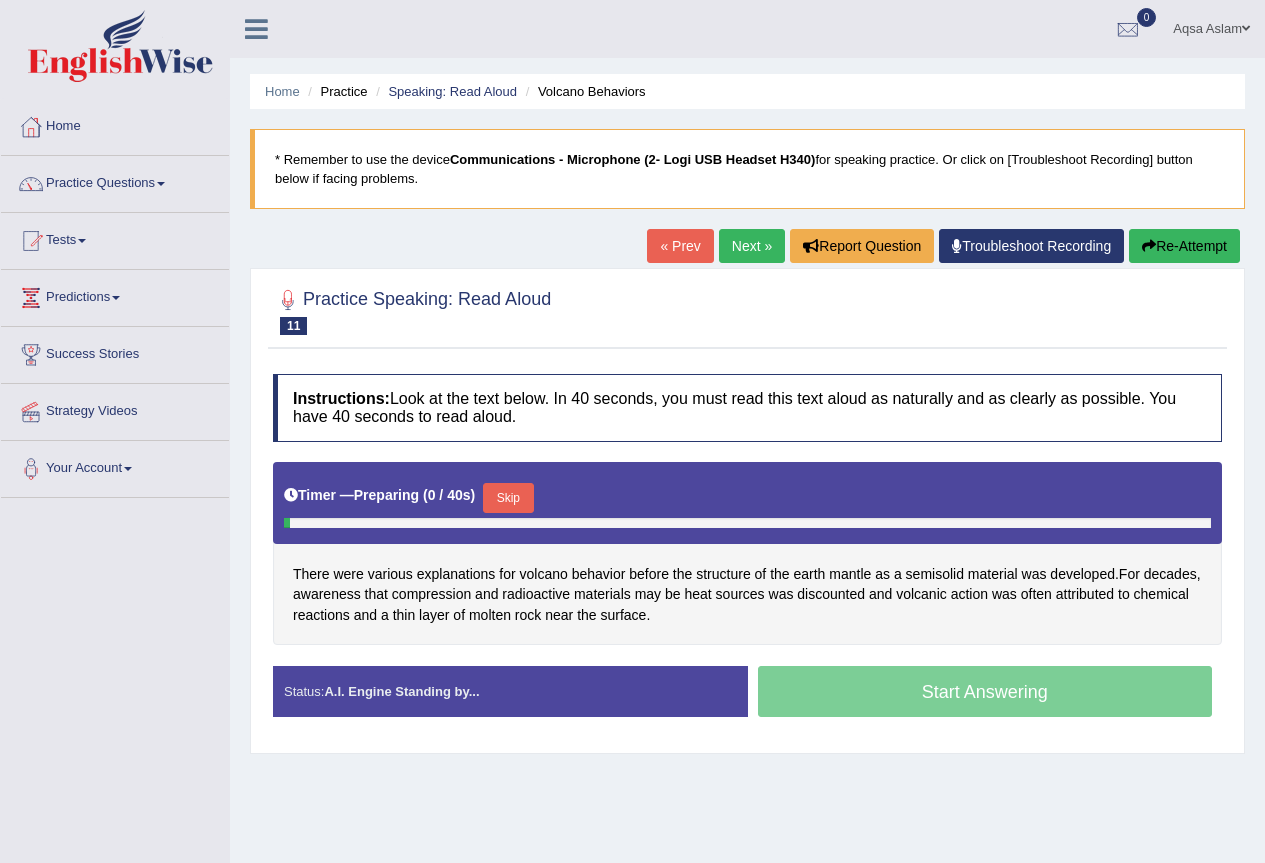 scroll, scrollTop: 0, scrollLeft: 0, axis: both 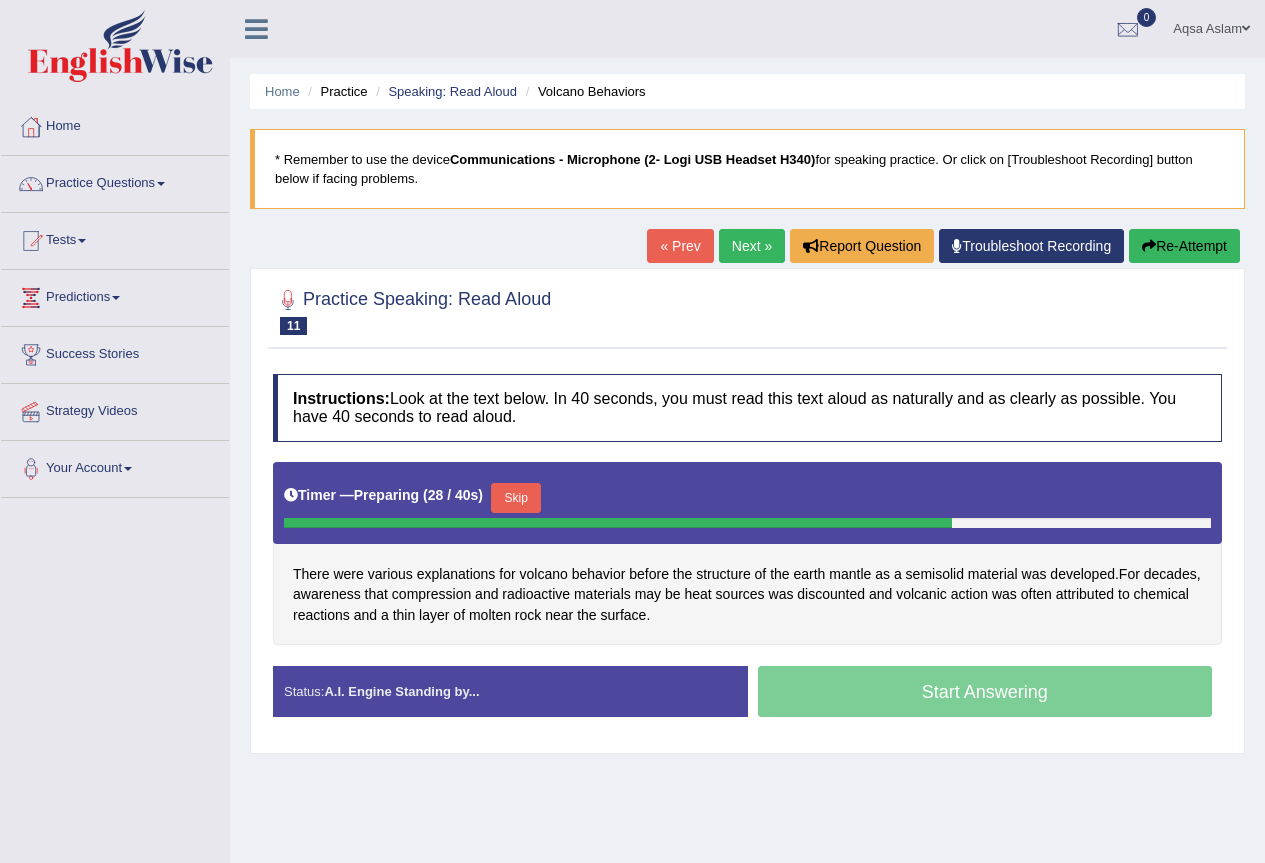 click on "Skip" at bounding box center [516, 498] 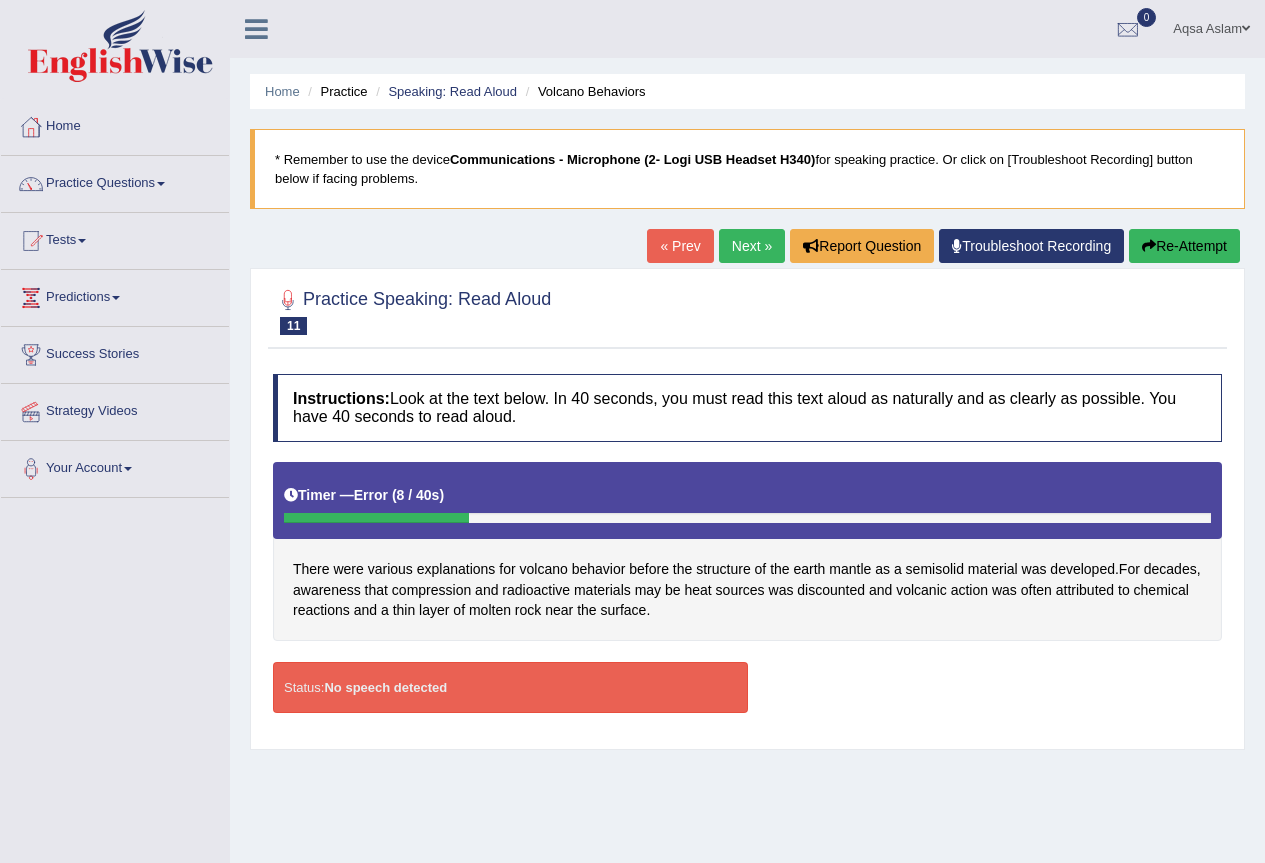 click on "« Prev Next »  Report Question  Troubleshoot Recording  Re-Attempt" at bounding box center (946, 248) 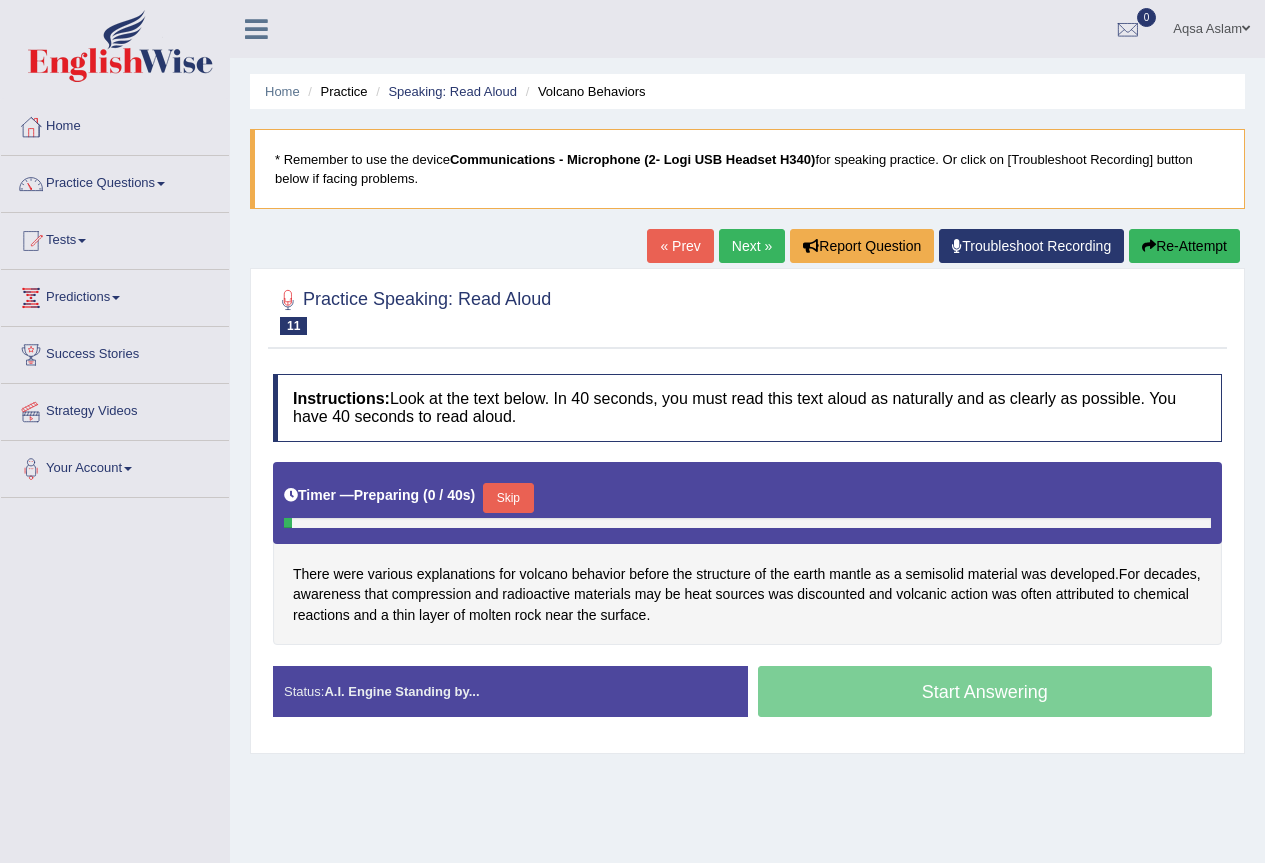 scroll, scrollTop: 0, scrollLeft: 0, axis: both 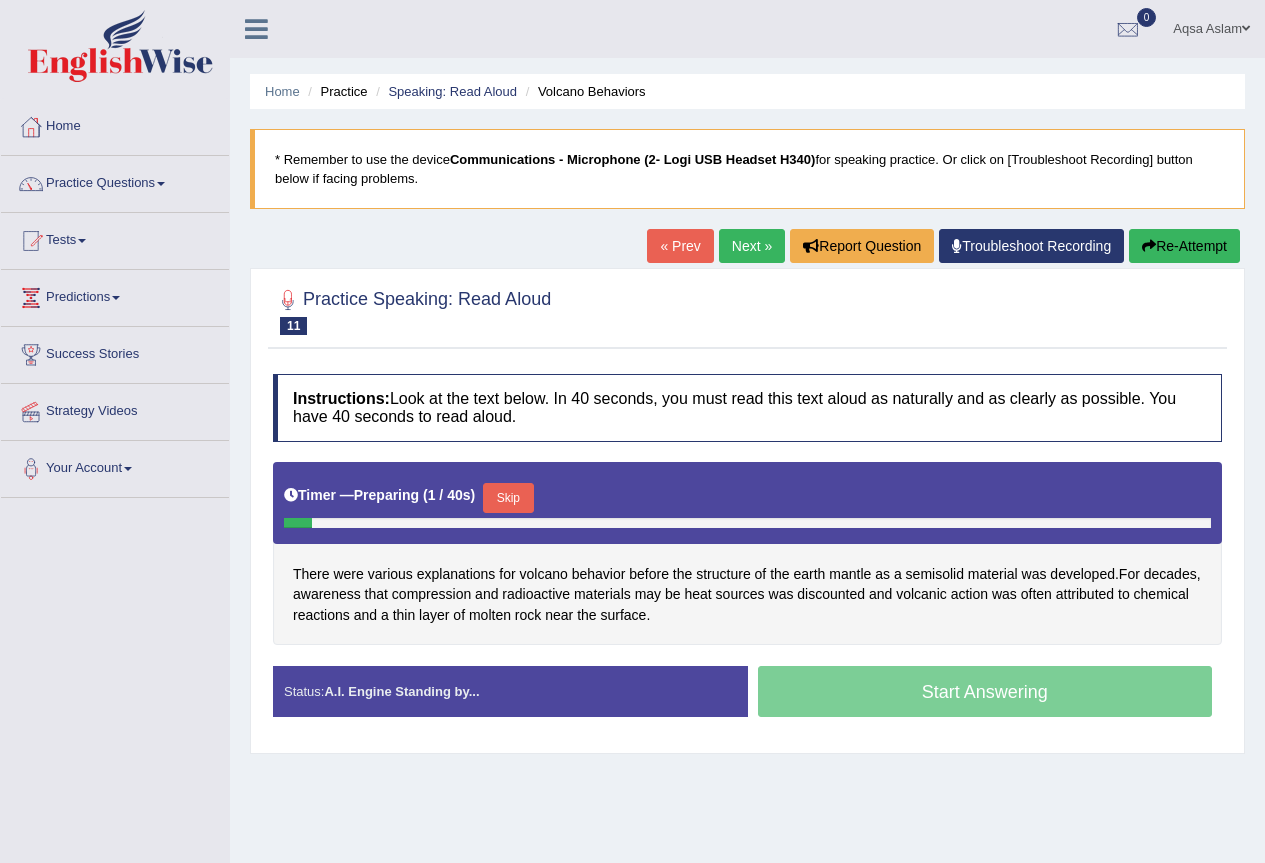 click on "Skip" at bounding box center [508, 498] 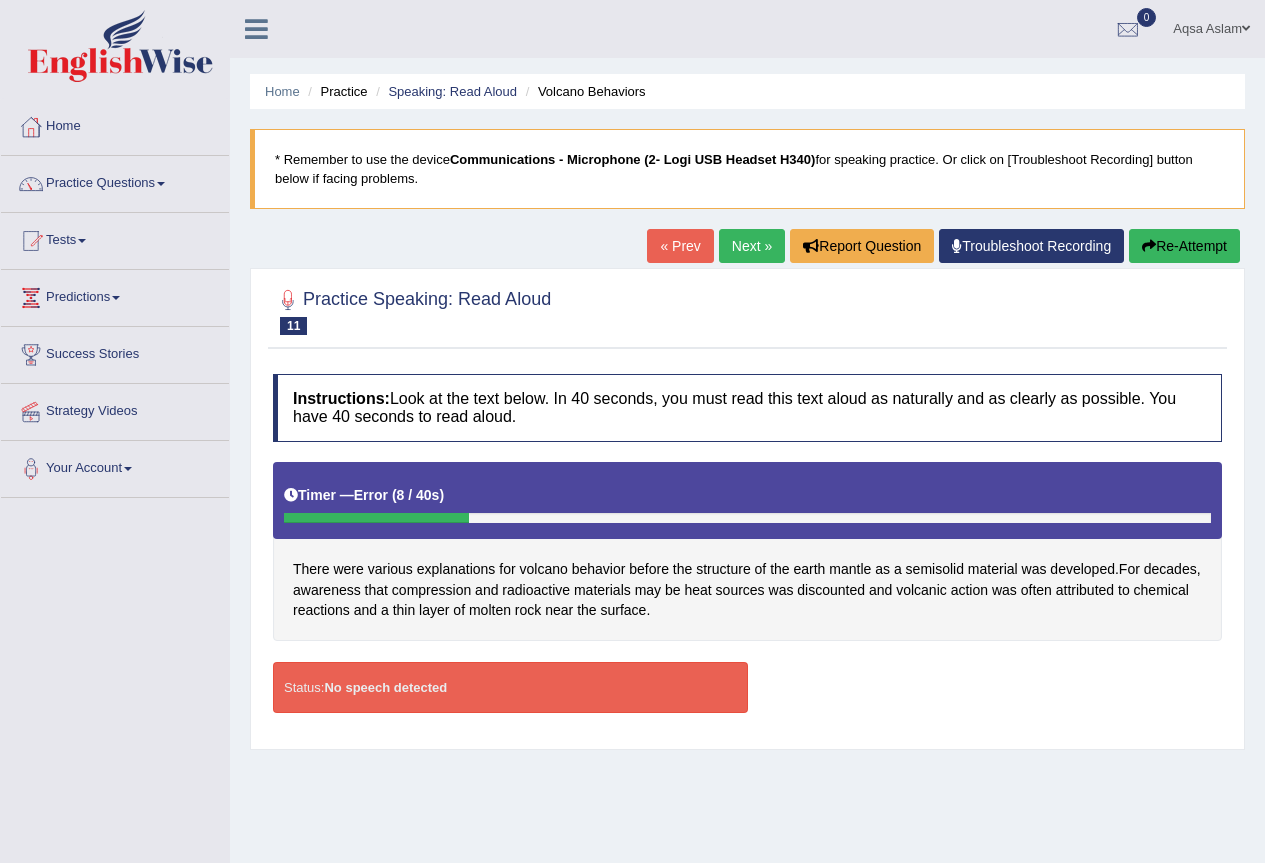 click on "Troubleshoot Recording" at bounding box center (1031, 246) 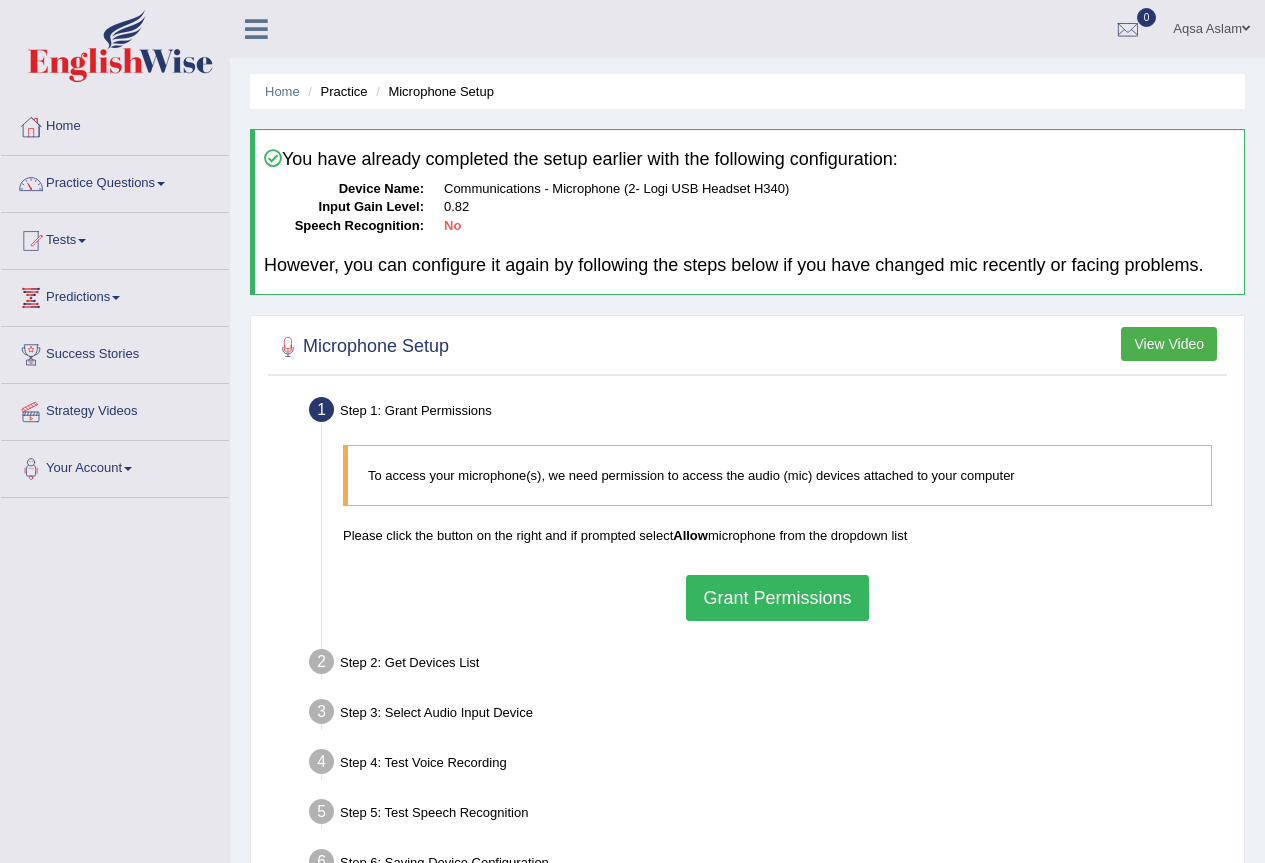 scroll, scrollTop: 0, scrollLeft: 0, axis: both 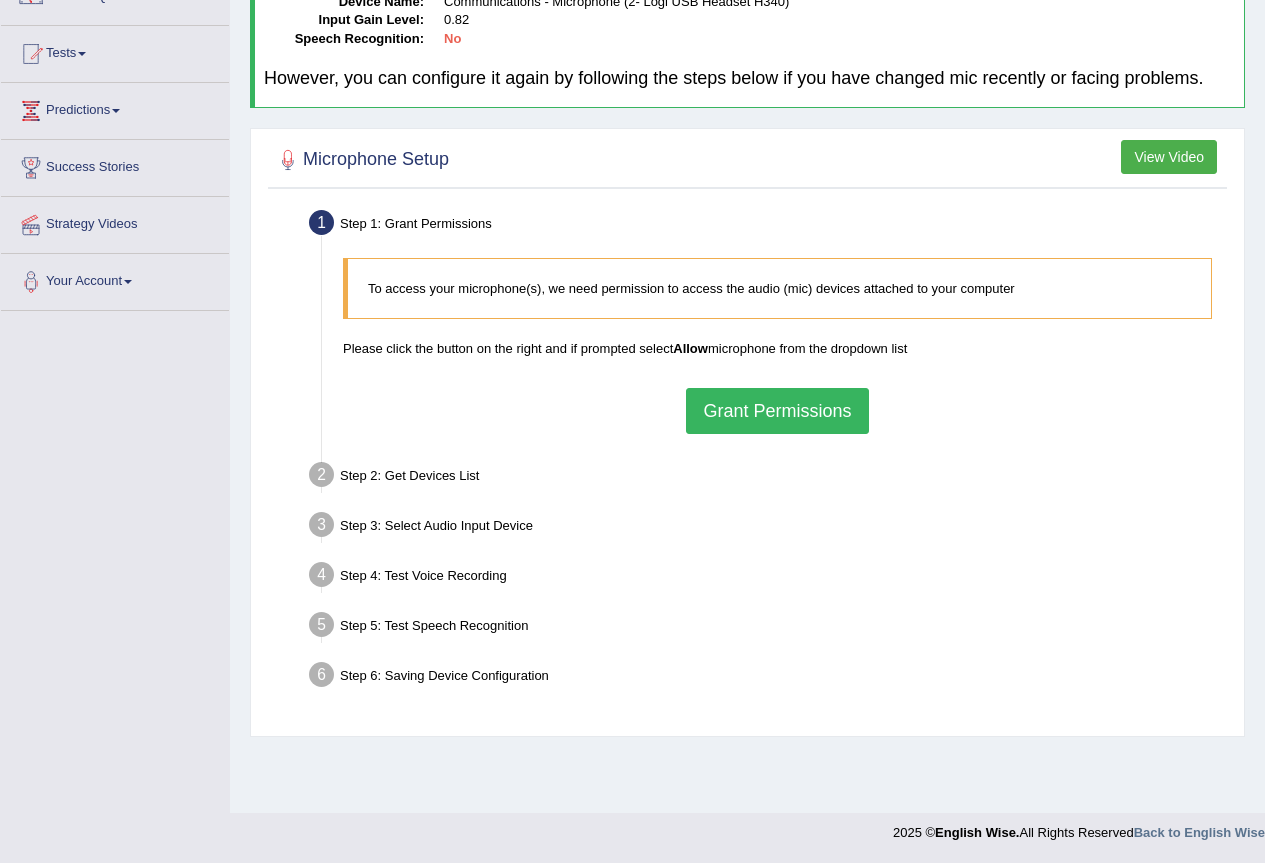 click on "Step 3: Select Audio Input Device  –" at bounding box center (767, 528) 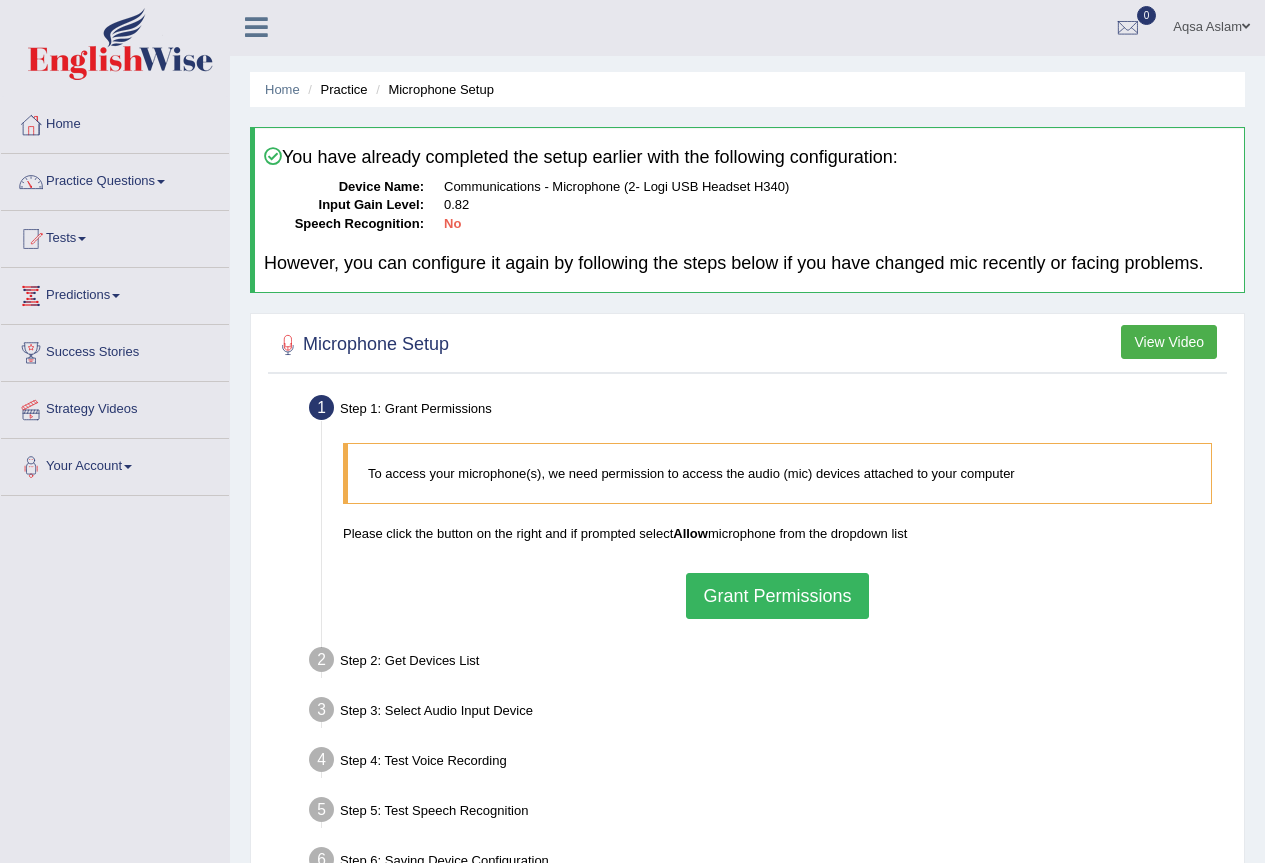 scroll, scrollTop: 0, scrollLeft: 0, axis: both 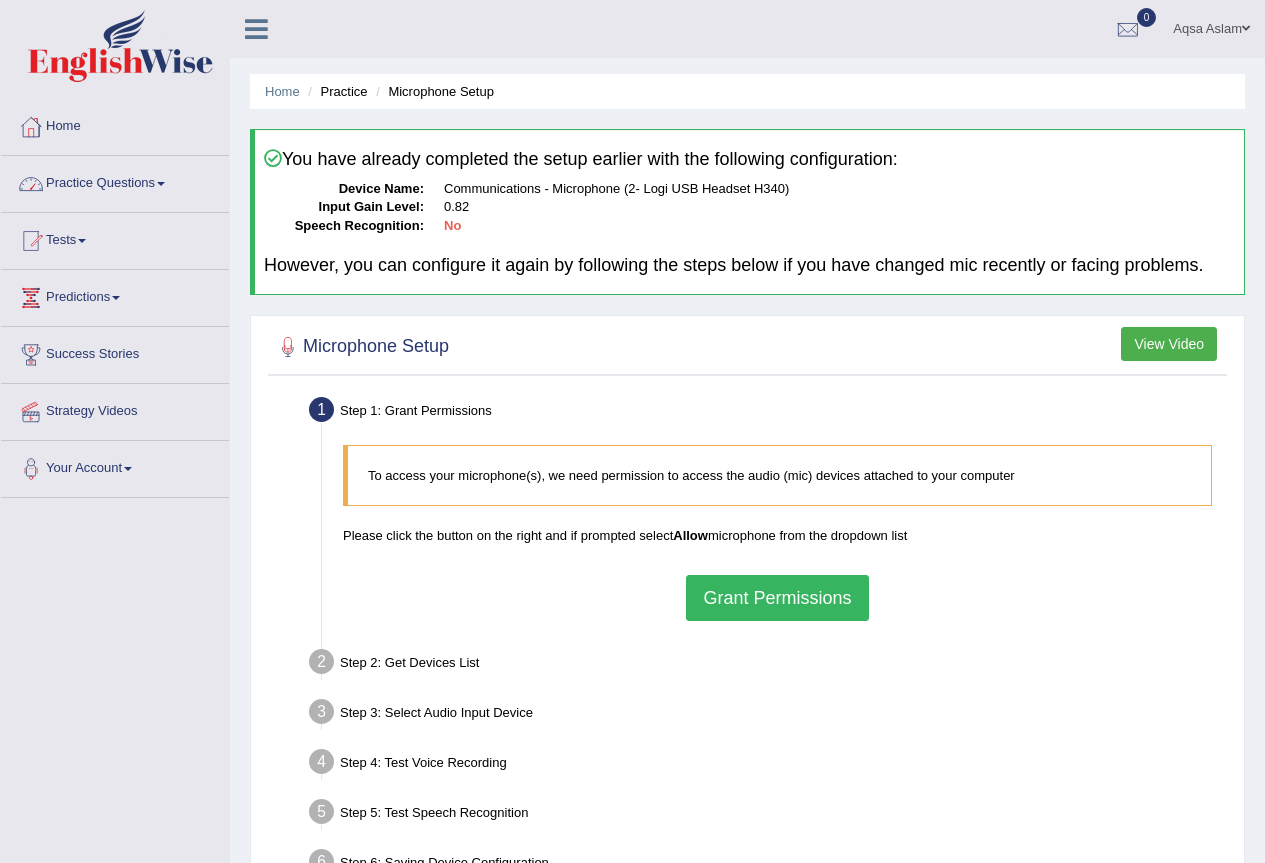 click on "Practice Questions" at bounding box center [115, 181] 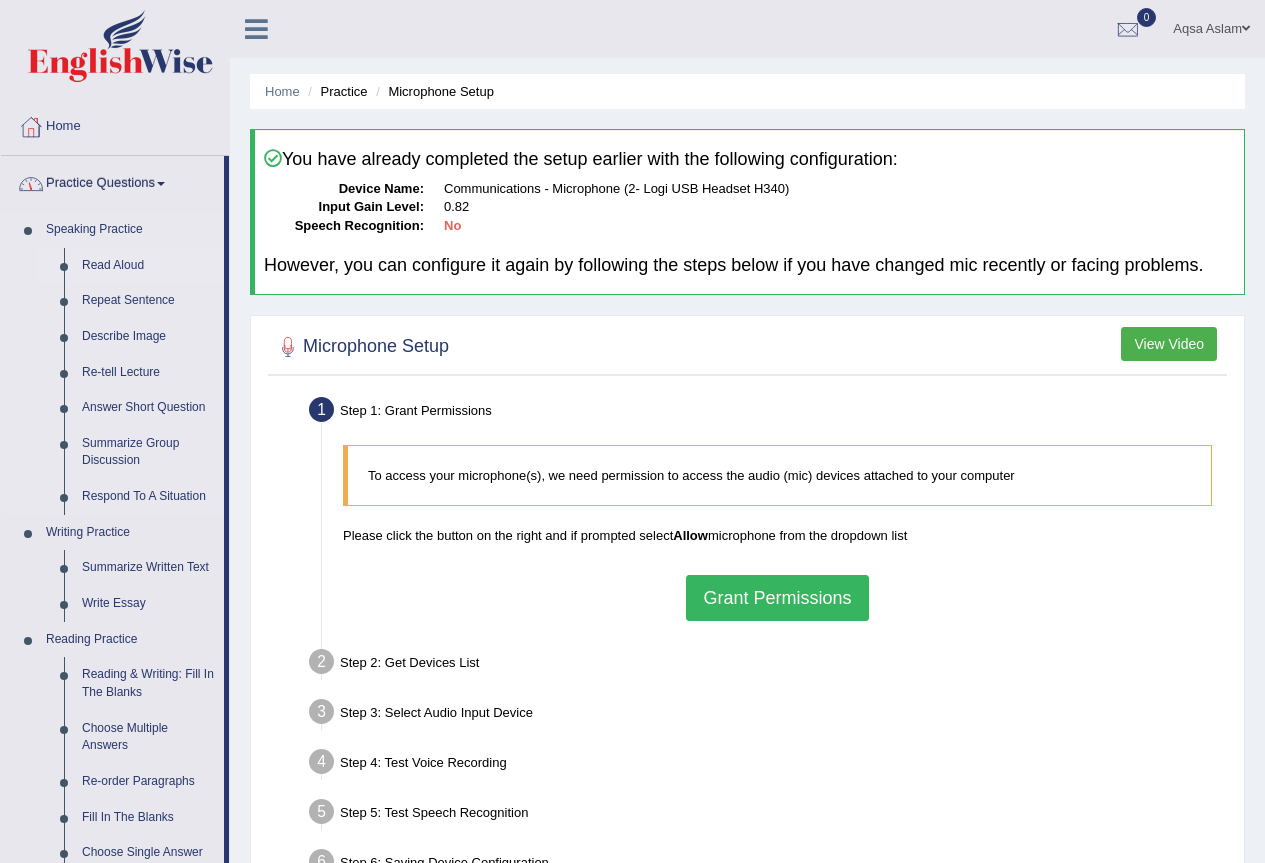 click on "Read Aloud" at bounding box center [148, 266] 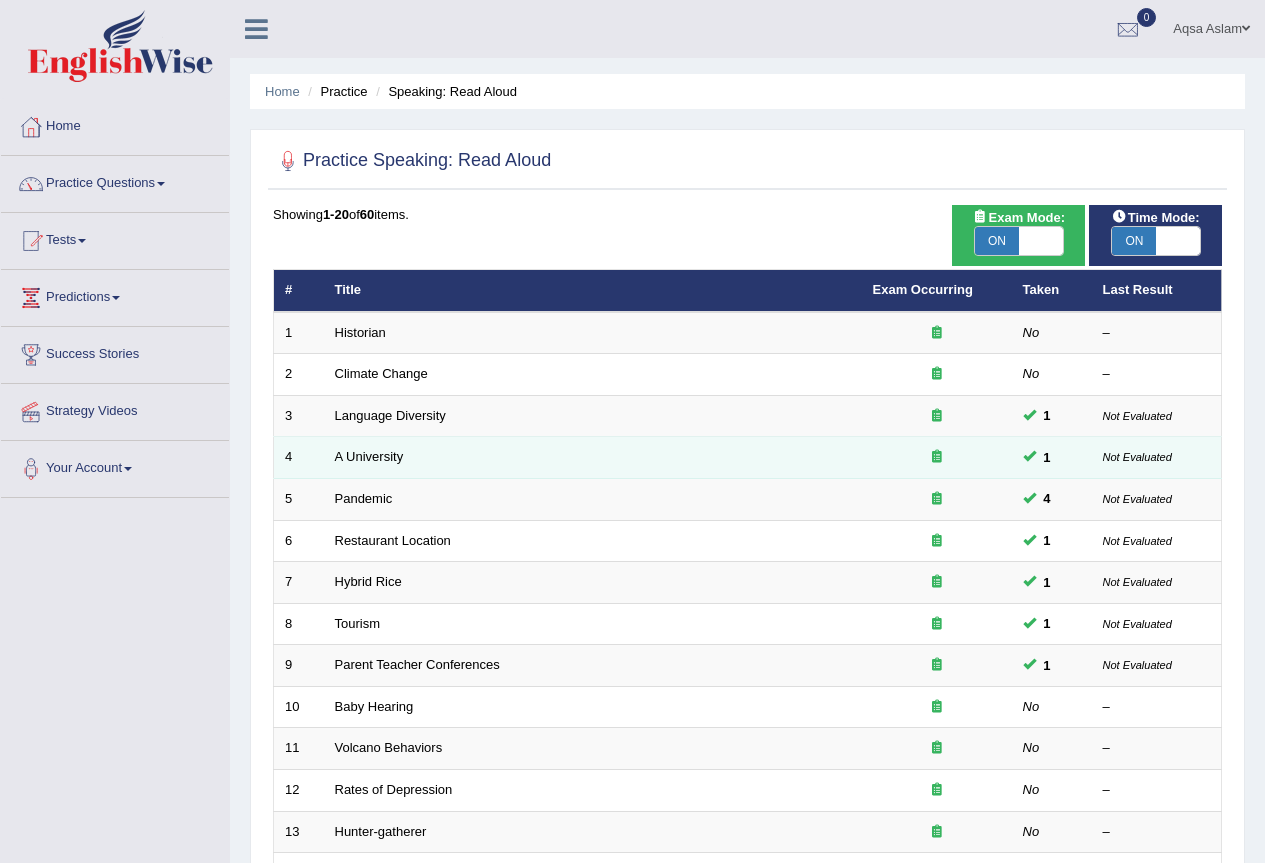 scroll, scrollTop: 0, scrollLeft: 0, axis: both 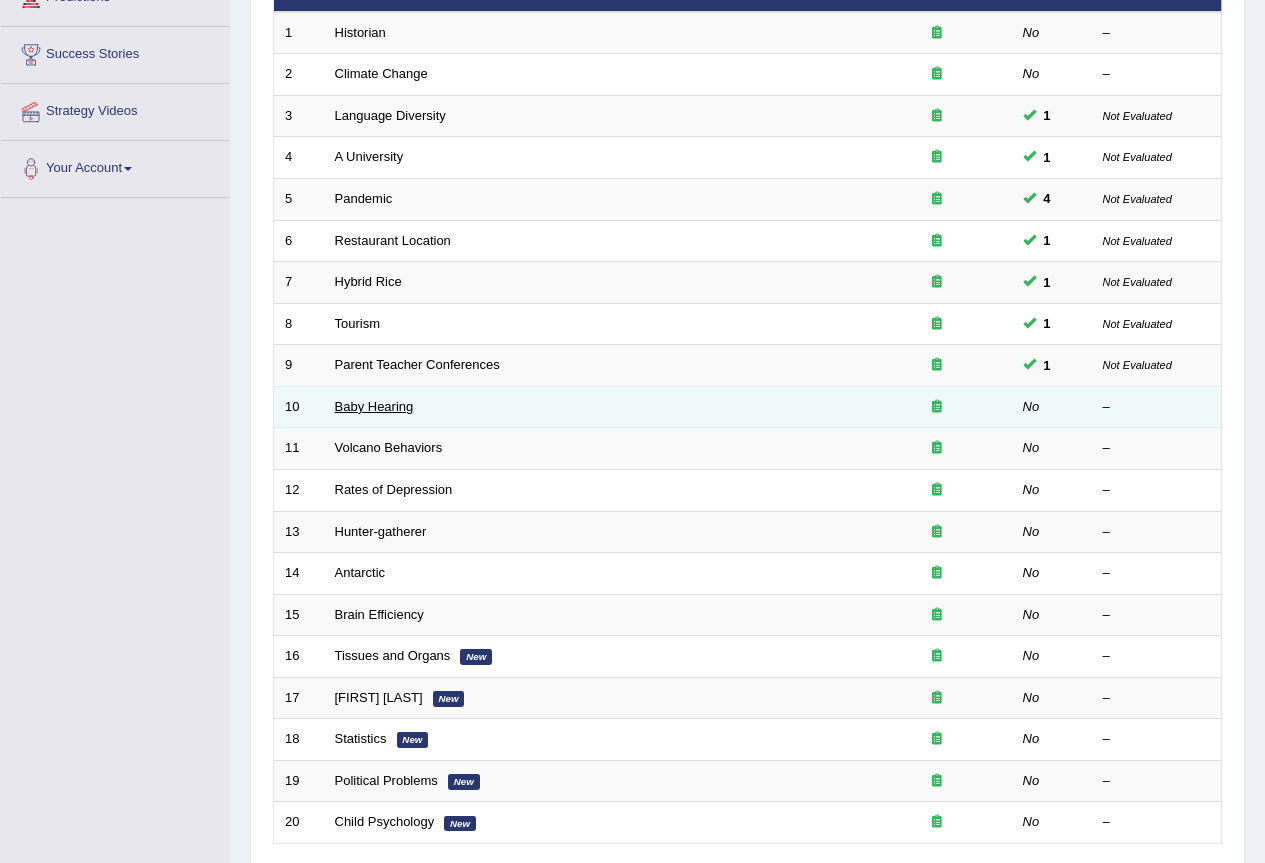 click on "Baby Hearing" at bounding box center [374, 406] 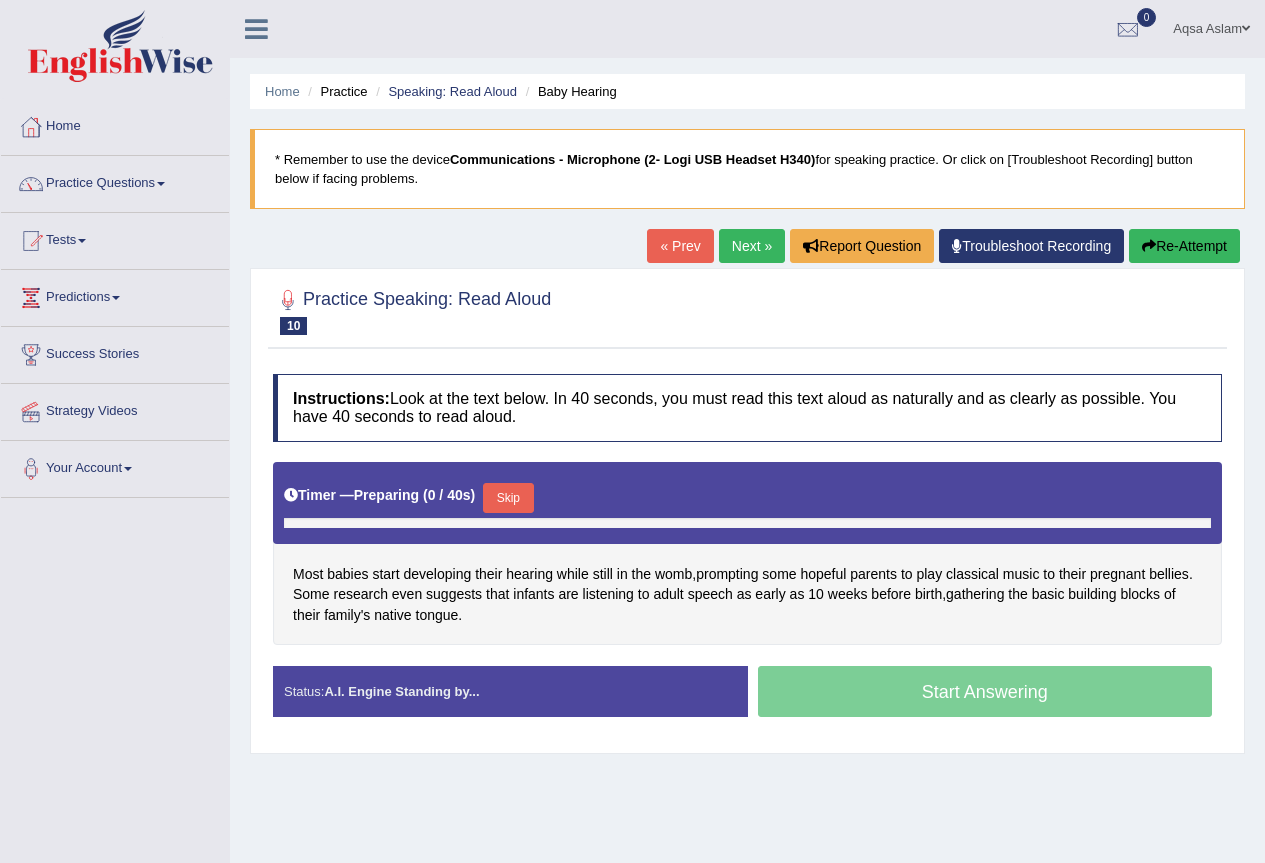 scroll, scrollTop: 0, scrollLeft: 0, axis: both 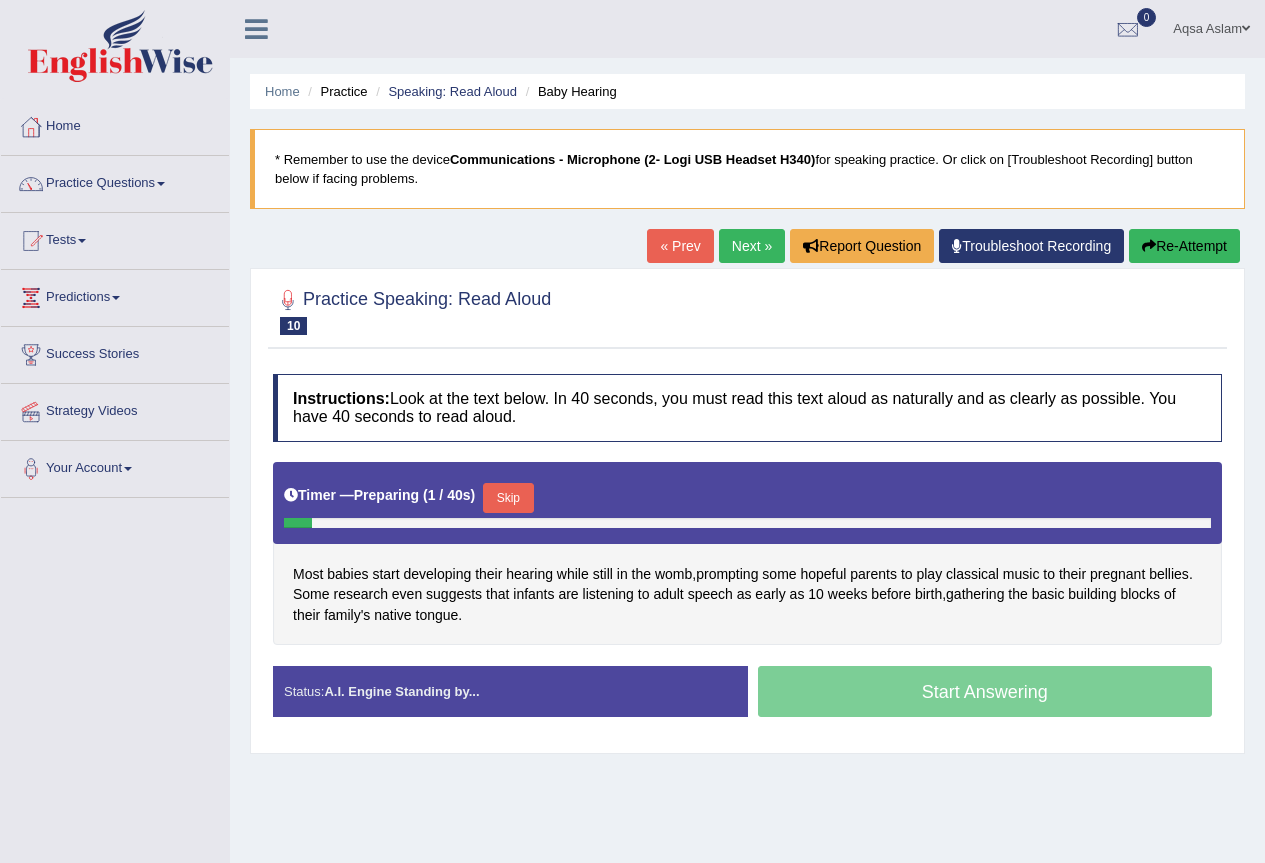 click on "Skip" at bounding box center (508, 498) 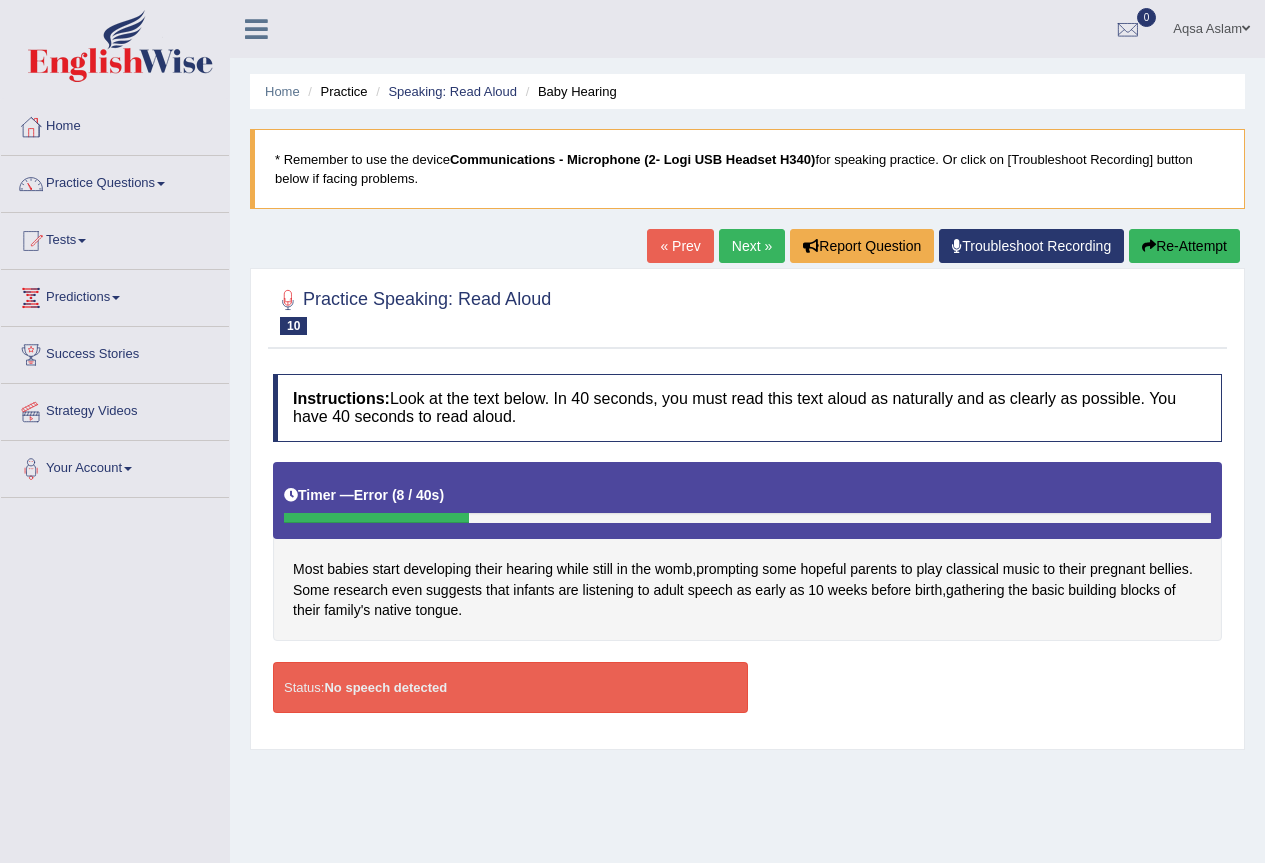 click on "Re-Attempt" at bounding box center (1184, 246) 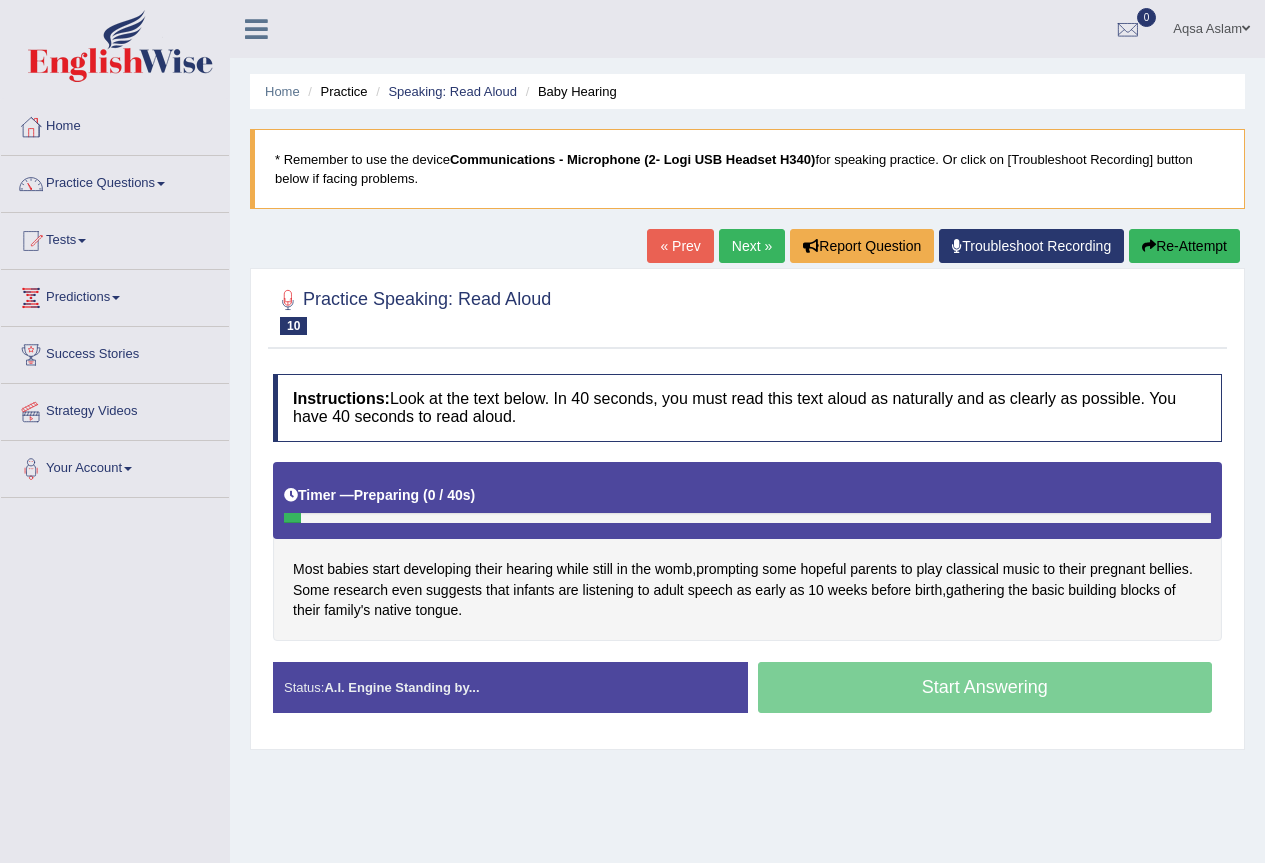 scroll, scrollTop: 0, scrollLeft: 0, axis: both 